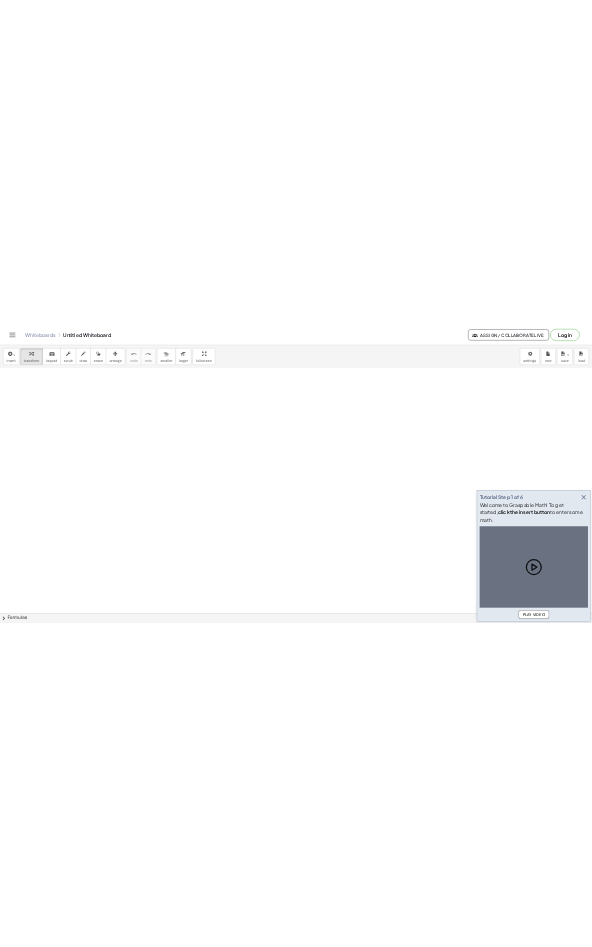 scroll, scrollTop: 0, scrollLeft: 0, axis: both 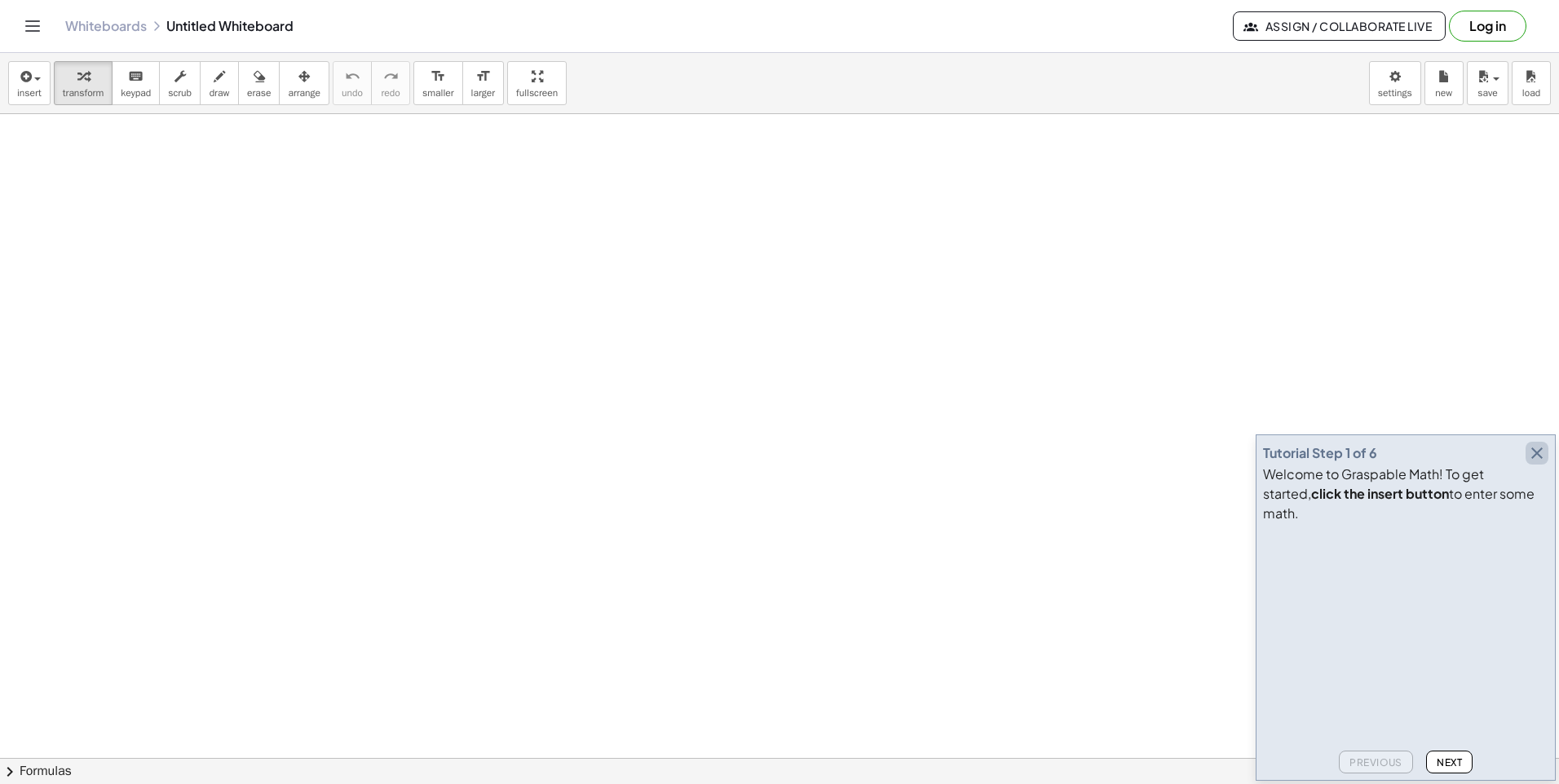click at bounding box center [1537, 453] 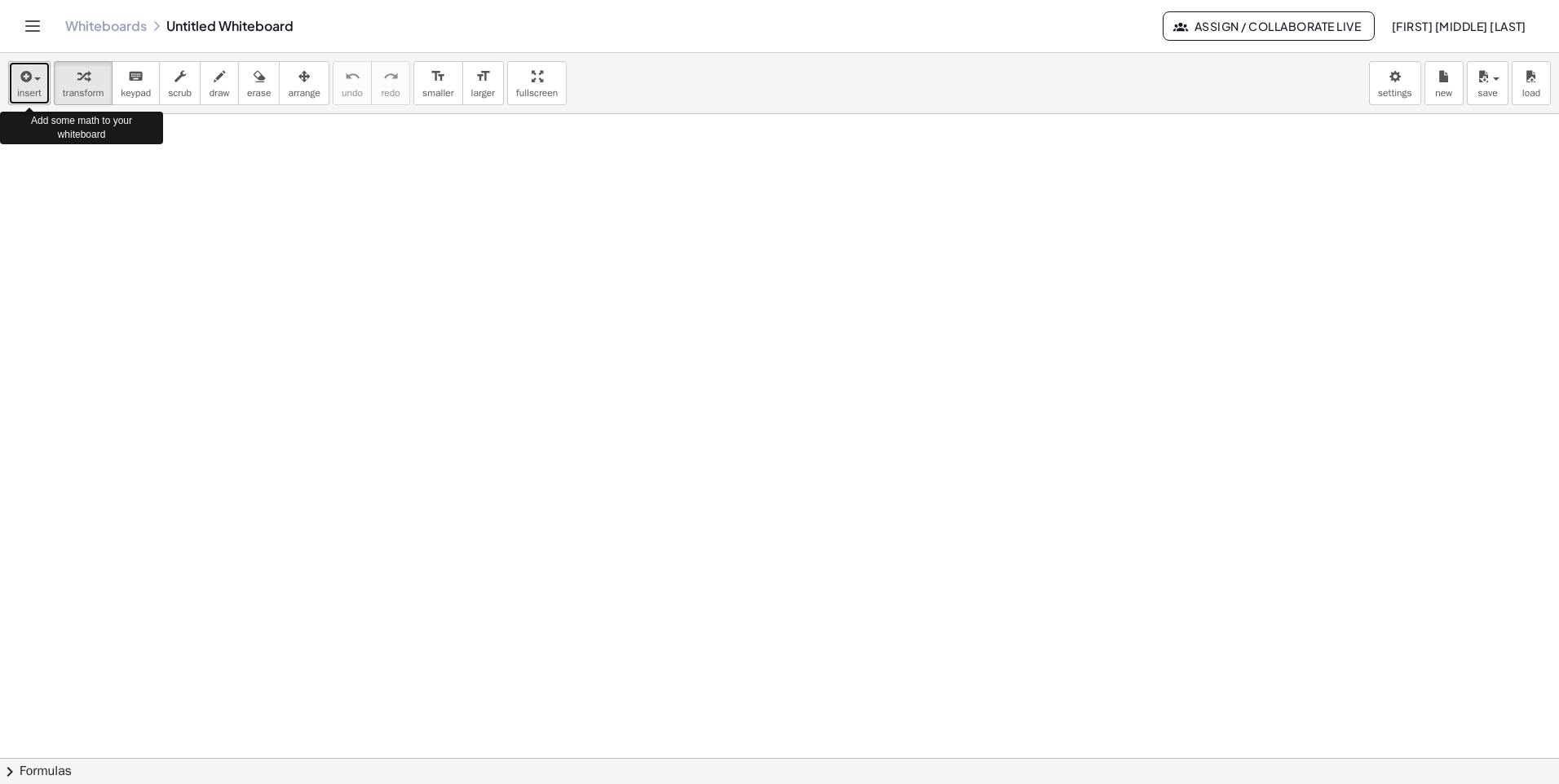 click on "insert" at bounding box center (29, 83) 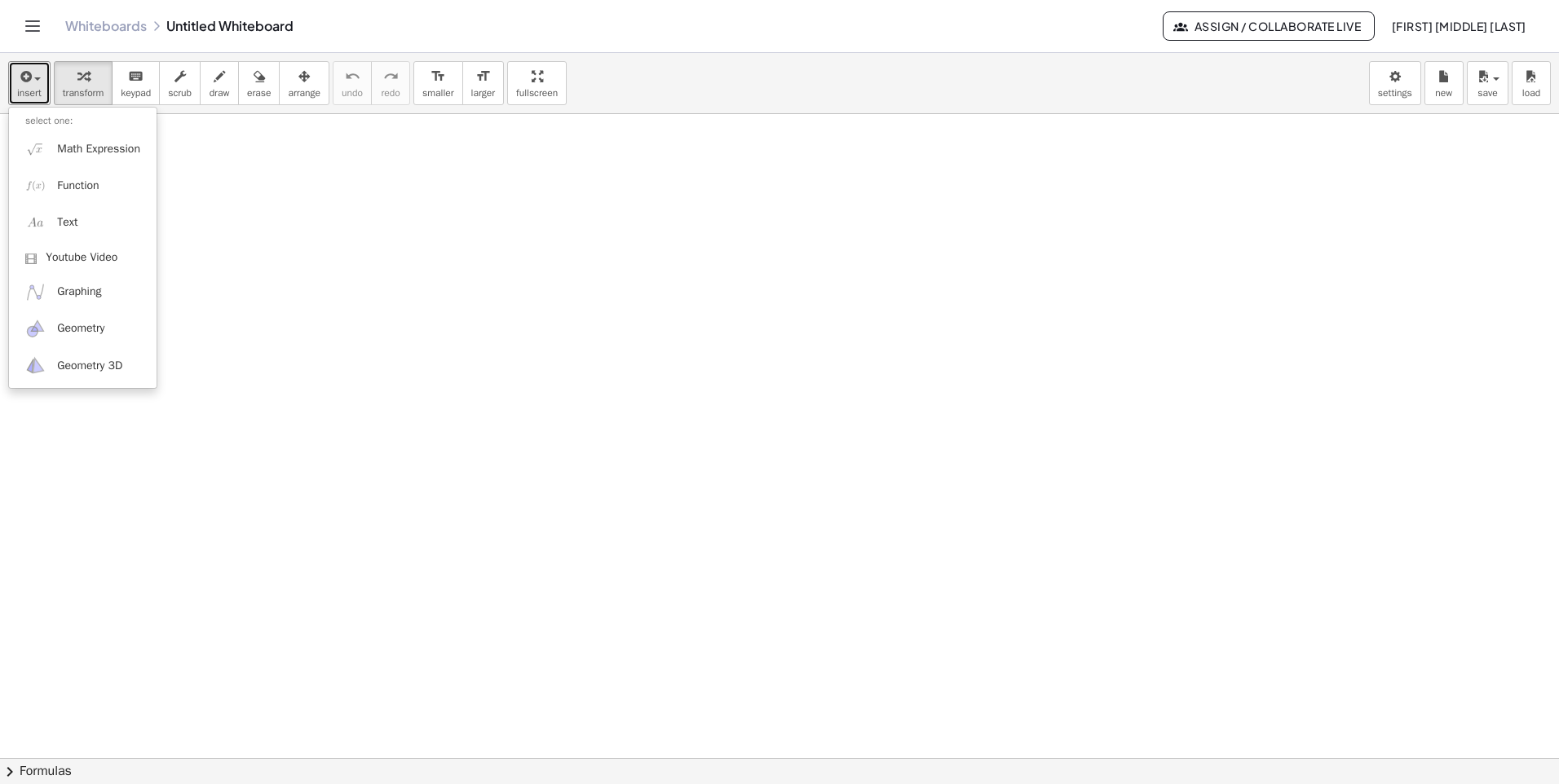click at bounding box center (780, 811) 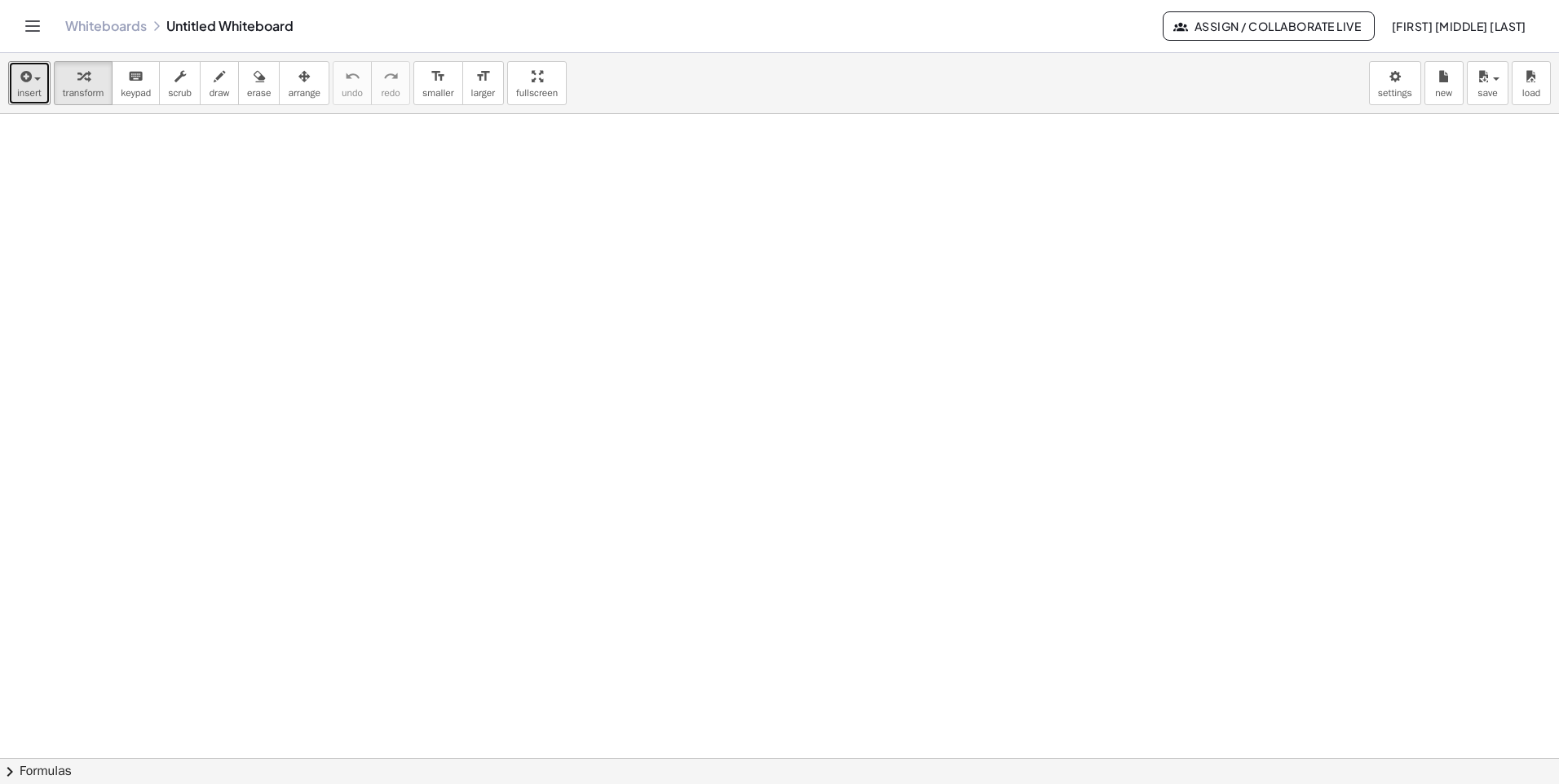 type 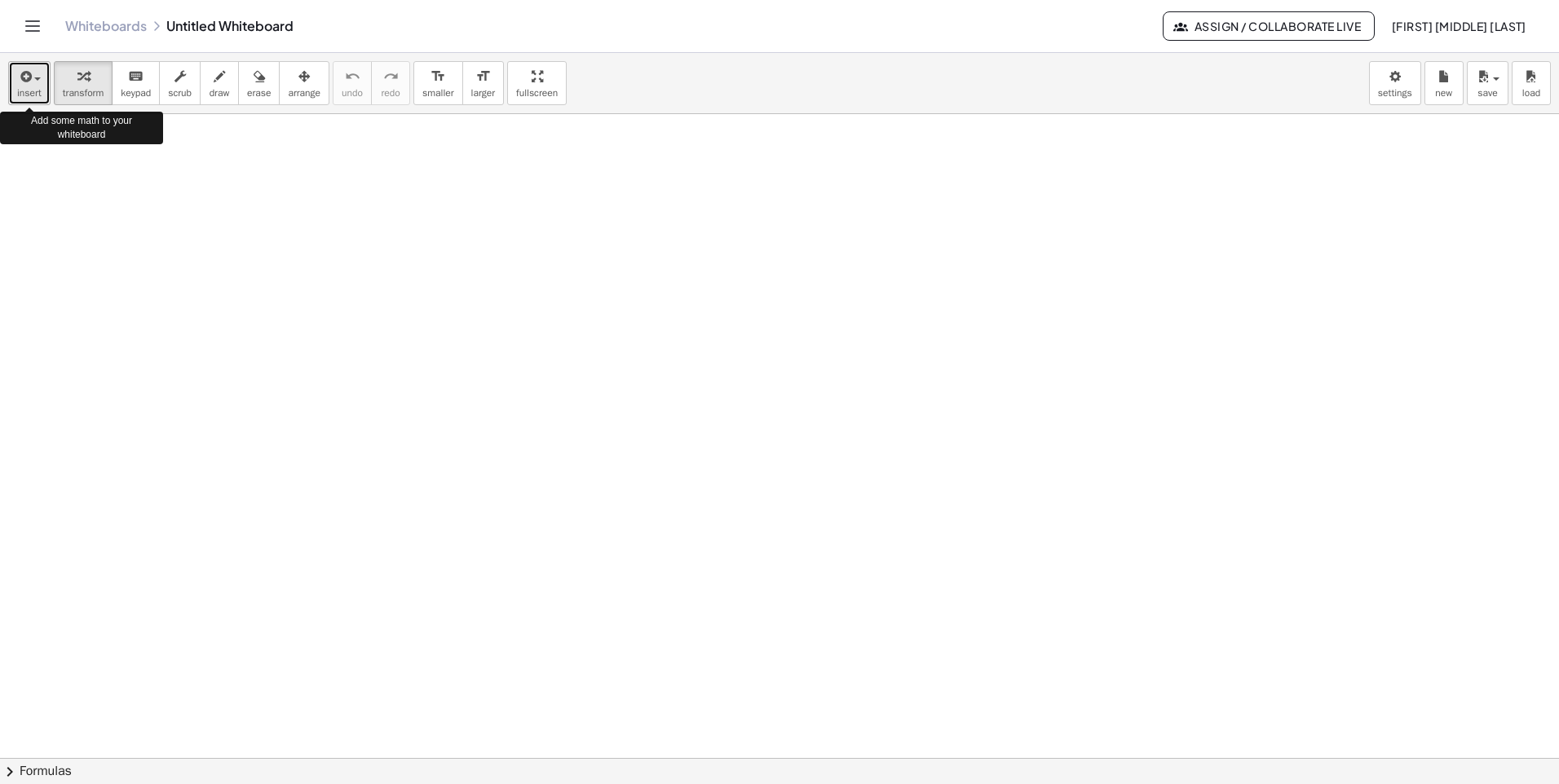 click at bounding box center (29, 76) 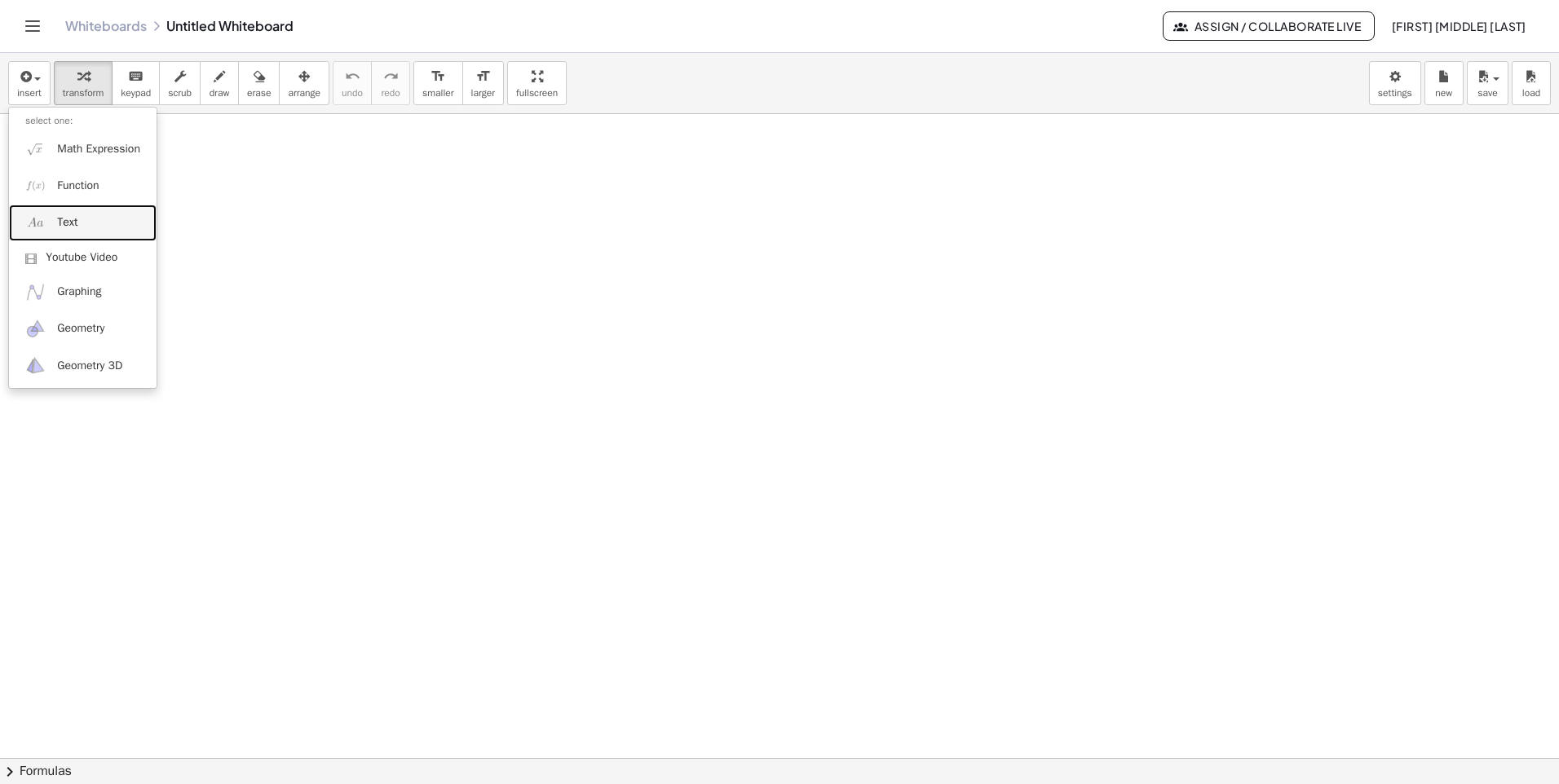 click on "Text" at bounding box center [82, 222] 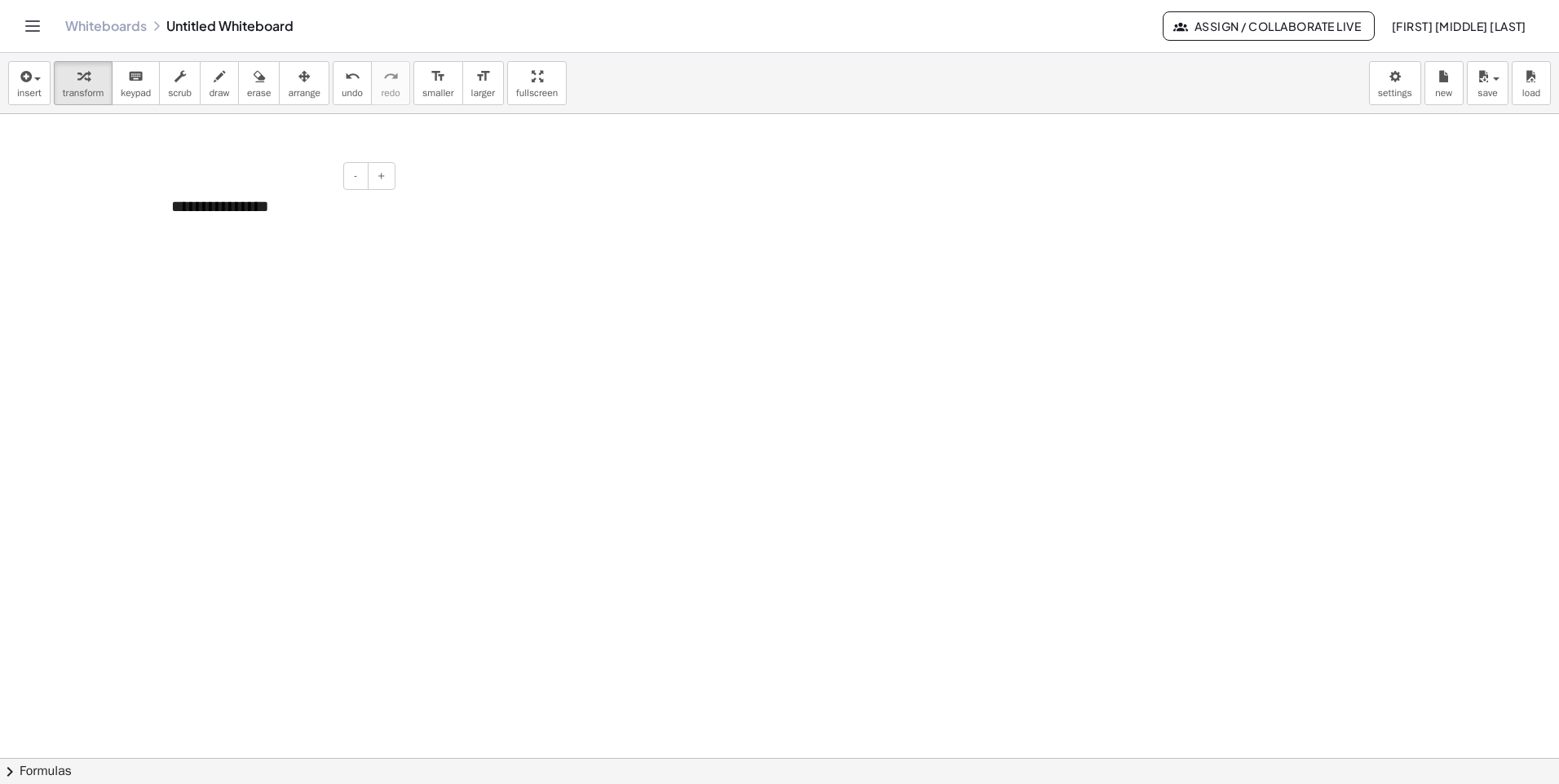 type 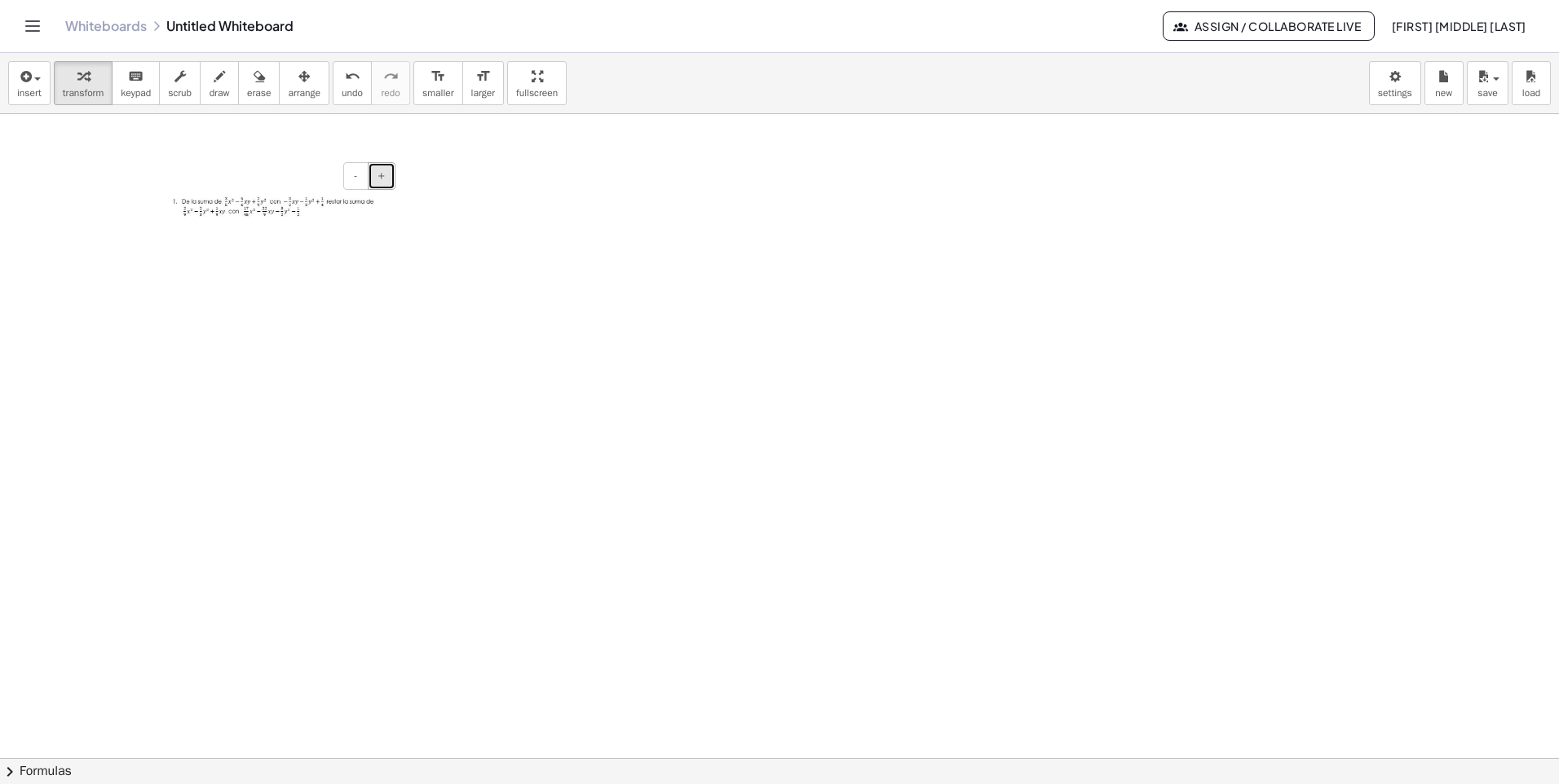 click on "+" at bounding box center (382, 175) 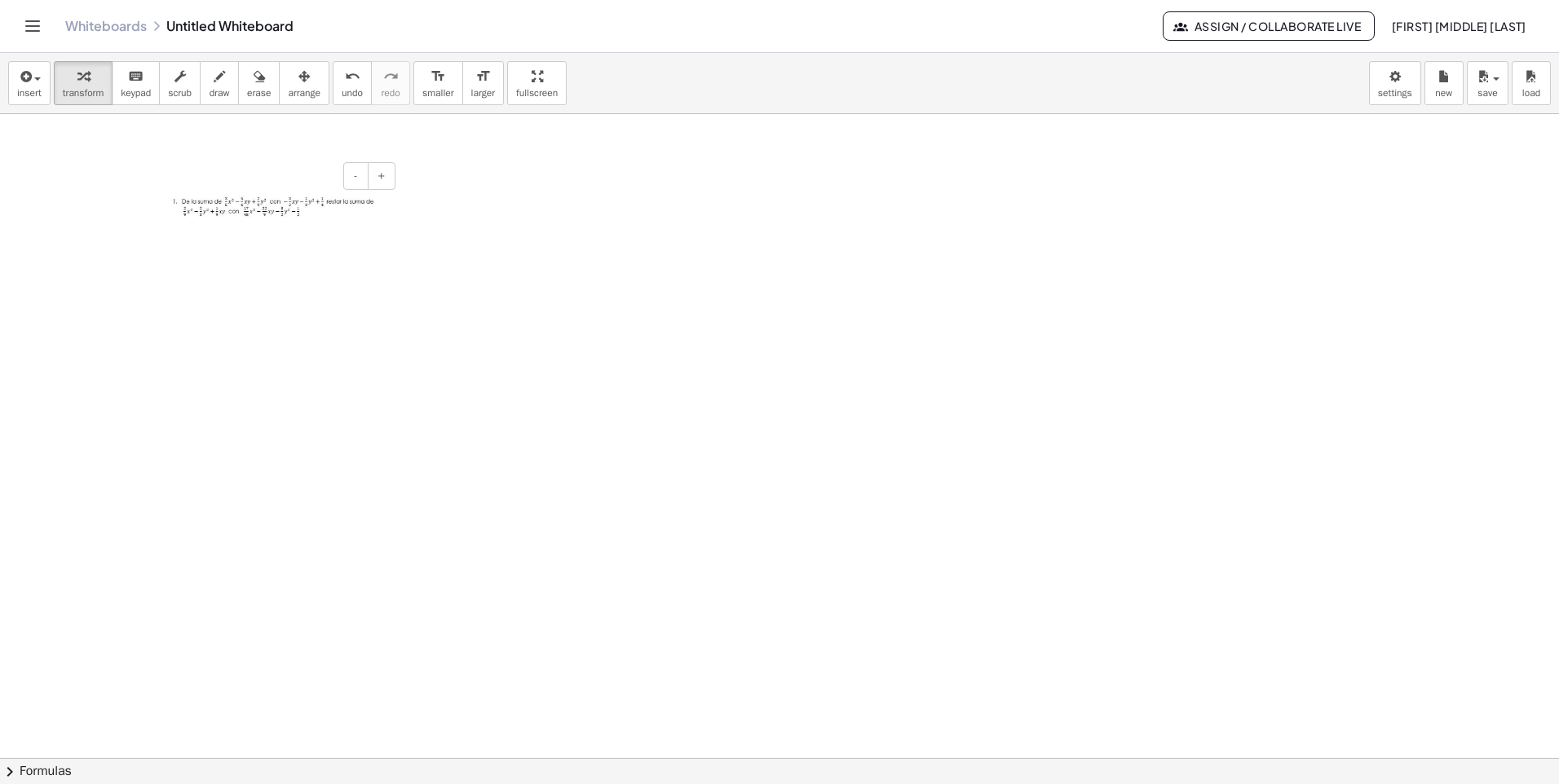 click at bounding box center (277, 206) 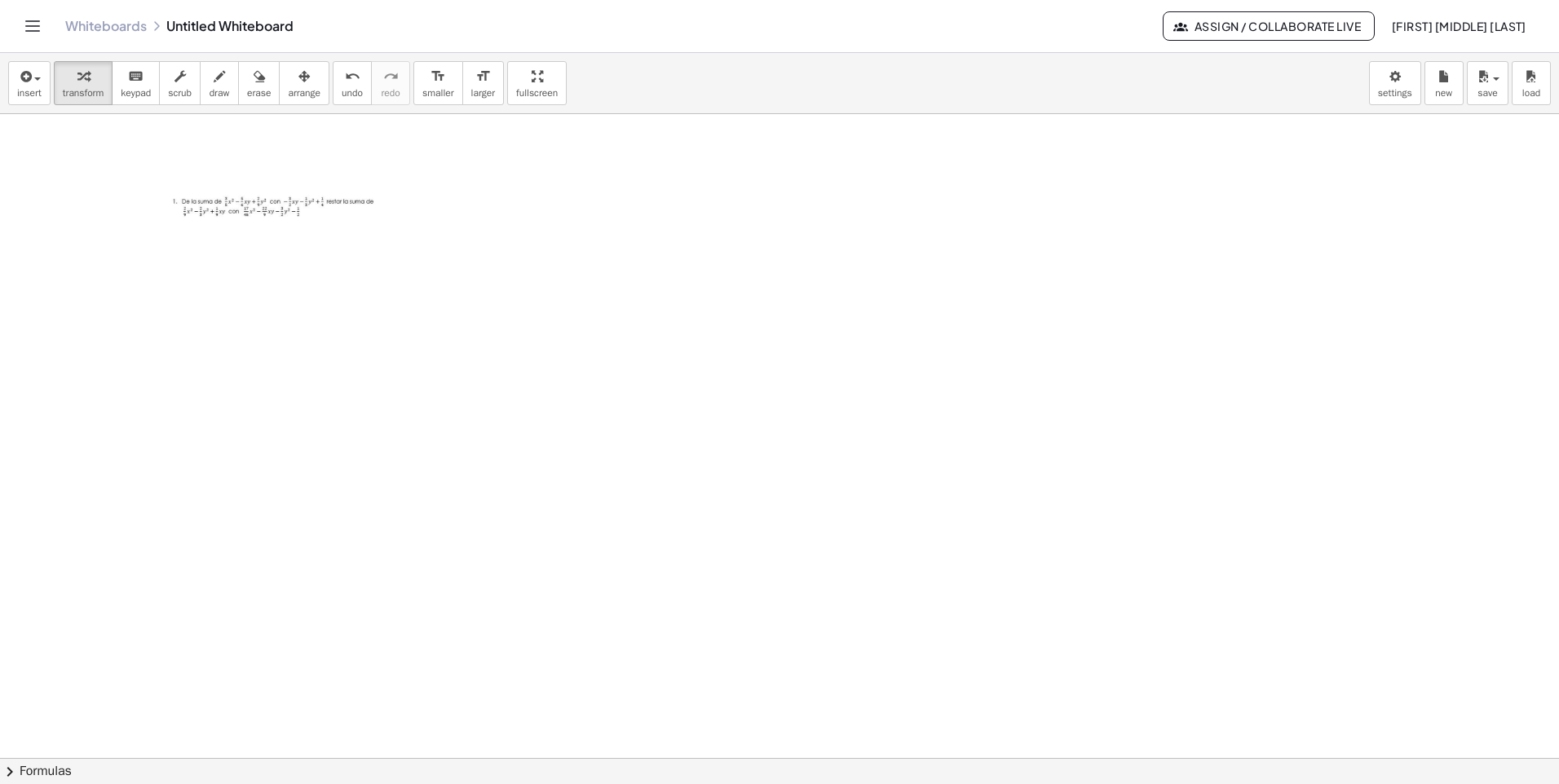 drag, startPoint x: 531, startPoint y: 87, endPoint x: 534, endPoint y: 148, distance: 61.07373 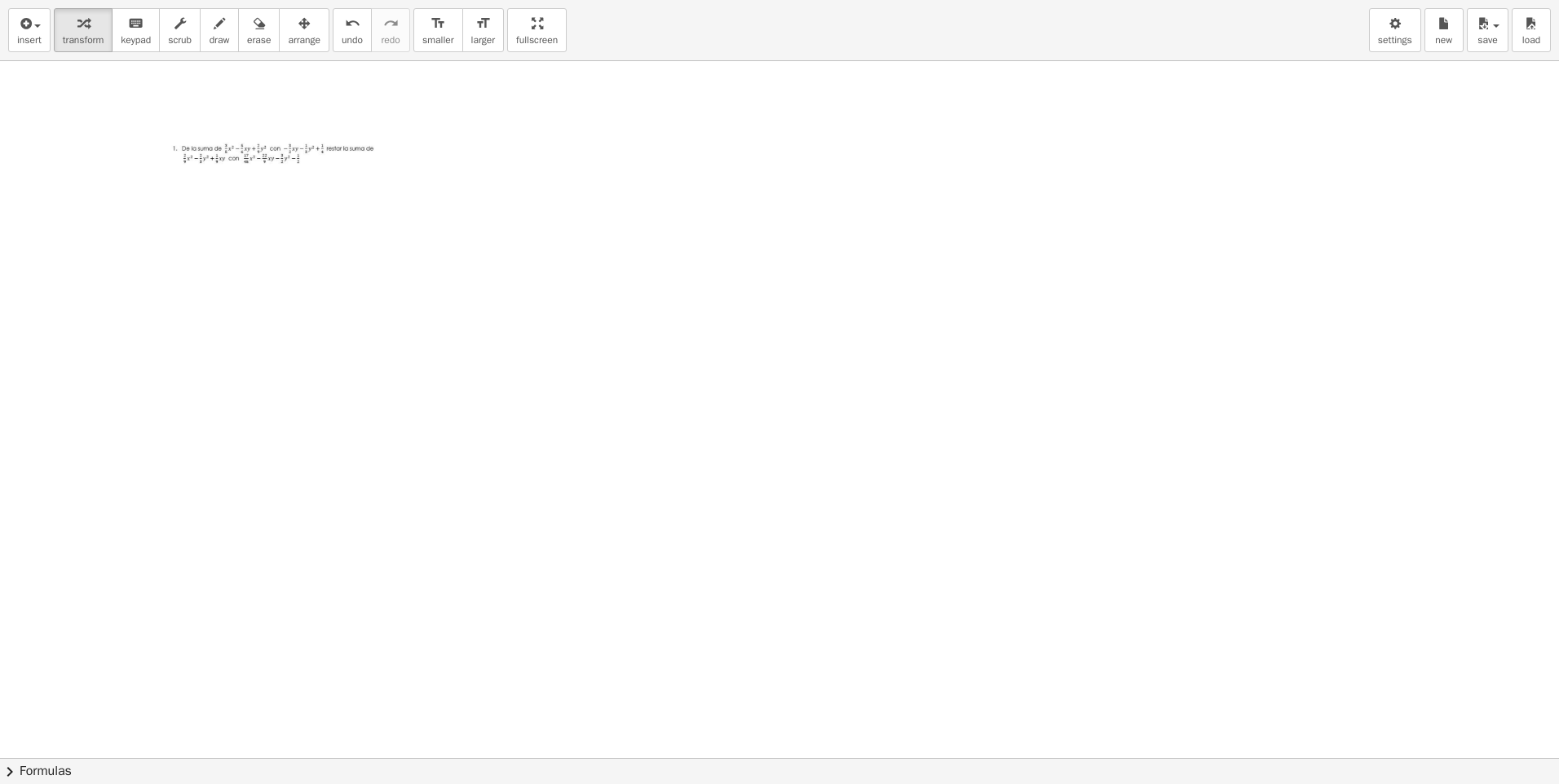 click on "insert select one: Math Expression Function Text Youtube Video Graphing Geometry Geometry 3D transform keyboard keypad scrub draw erase arrange undo undo redo redo format_size smaller format_size larger fullscreen load   save new settings - + × chevron_right  Formulas
Drag one side of a formula onto a highlighted expression on the canvas to apply it.
Quadratic Formula
+ · a · x 2 + · b · x + c = 0
⇔
x = · ( − b ± 2 √ ( + b 2 − · 4 · a · c ) ) · 2 · a
+ x 2 + · p · x + q = 0
⇔
x = − · p · 2 ± 2 √ ( + ( · p · 2 ) 2 − q )
Manually Factoring a Quadratic
+ x 2 + · b · x + c
· ( + x + ⬚ ) (" at bounding box center [780, 392] 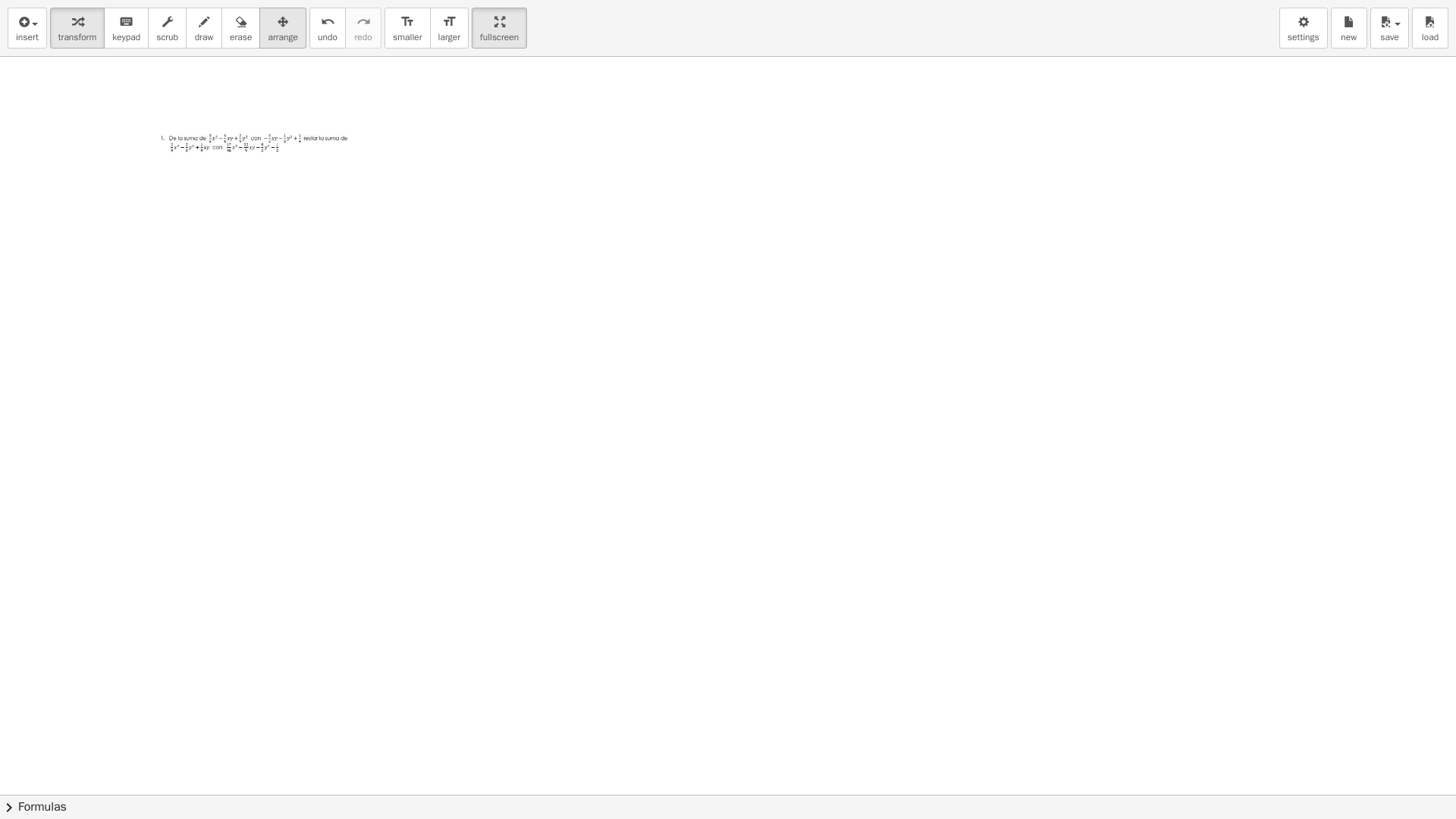 click on "arrange" at bounding box center (283, 37) 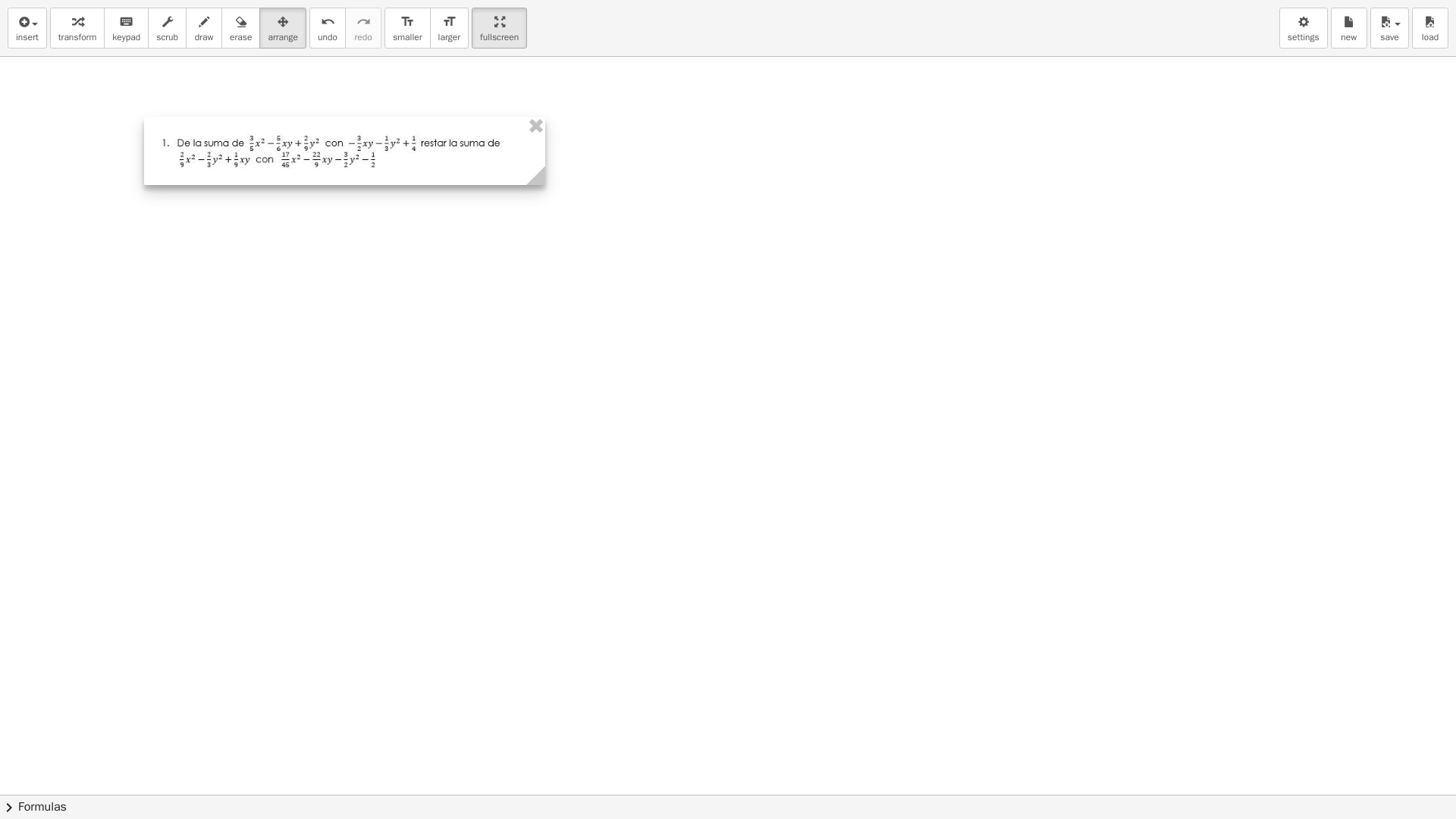 drag, startPoint x: 372, startPoint y: 168, endPoint x: 545, endPoint y: 206, distance: 177.12425 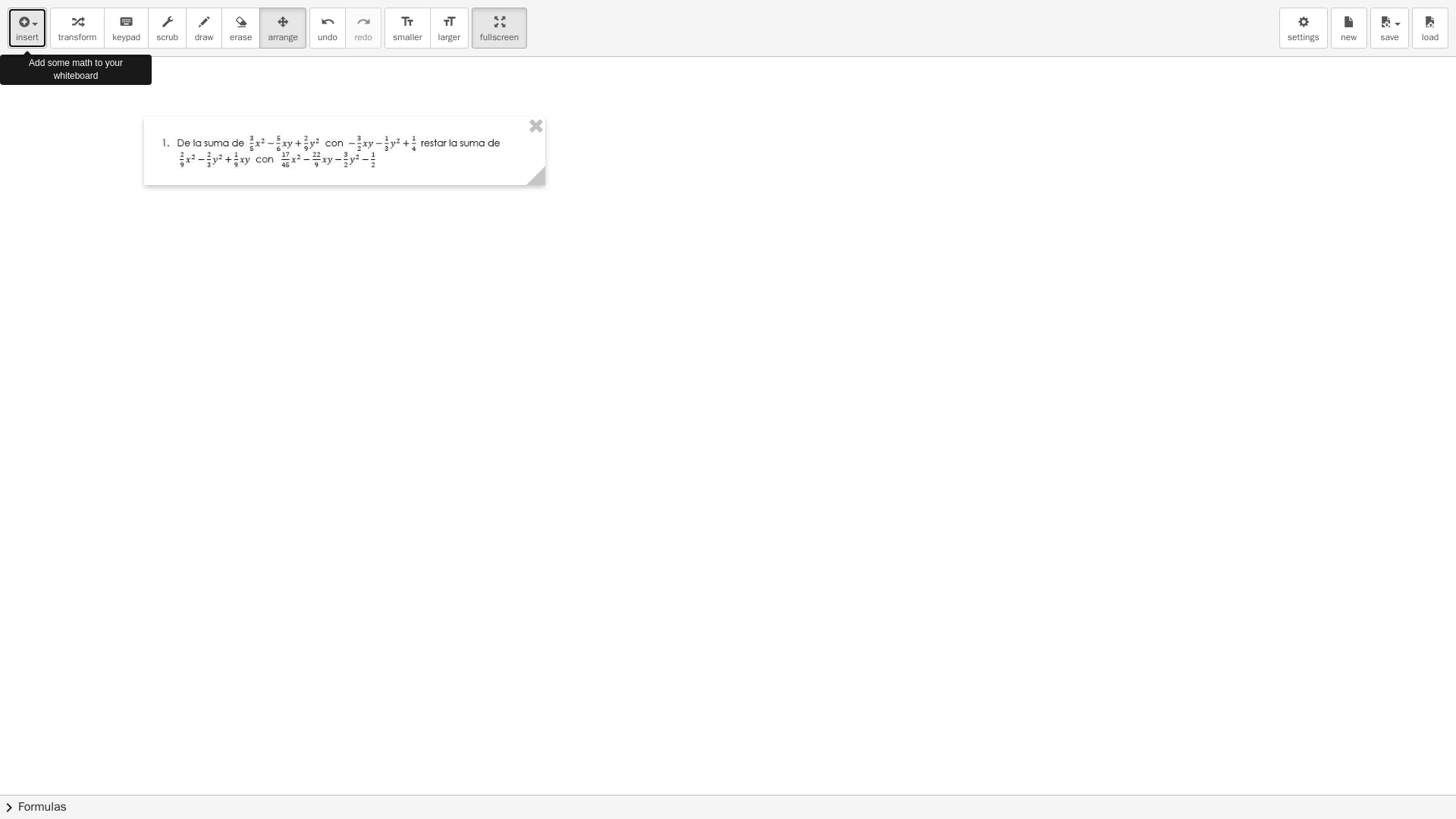 click at bounding box center (27, 21) 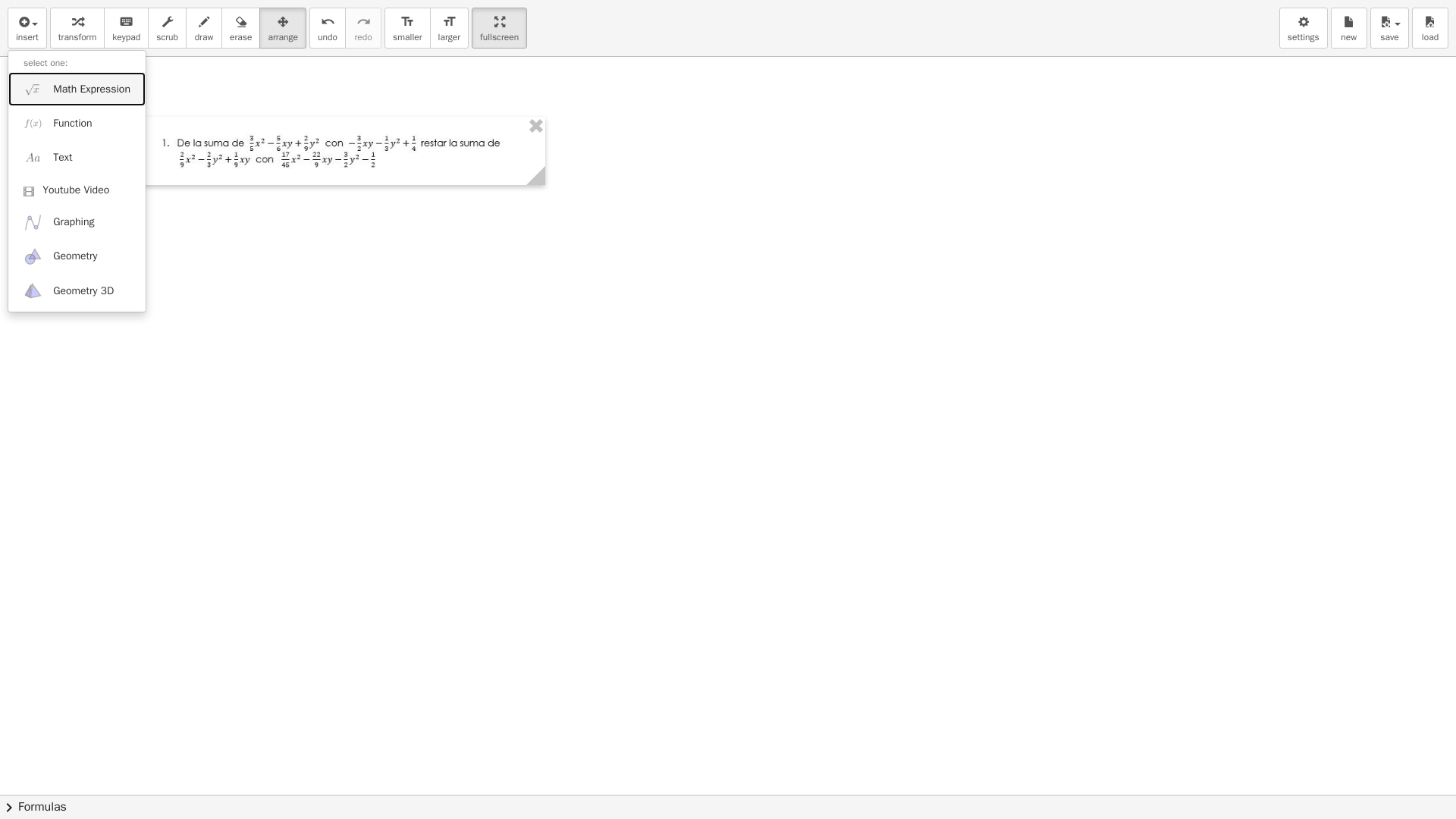 click on "Math Expression" at bounding box center (92, 89) 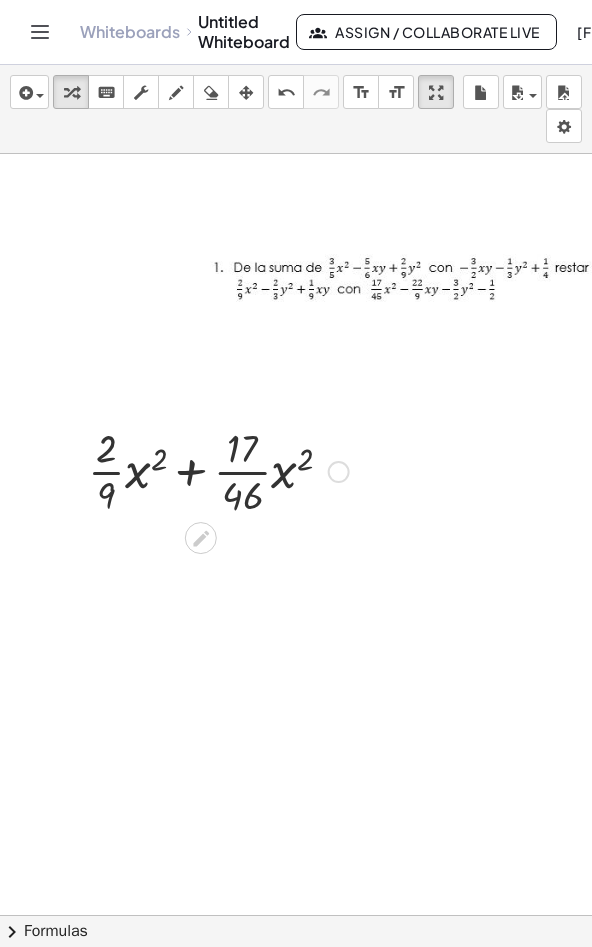 click at bounding box center [218, 470] 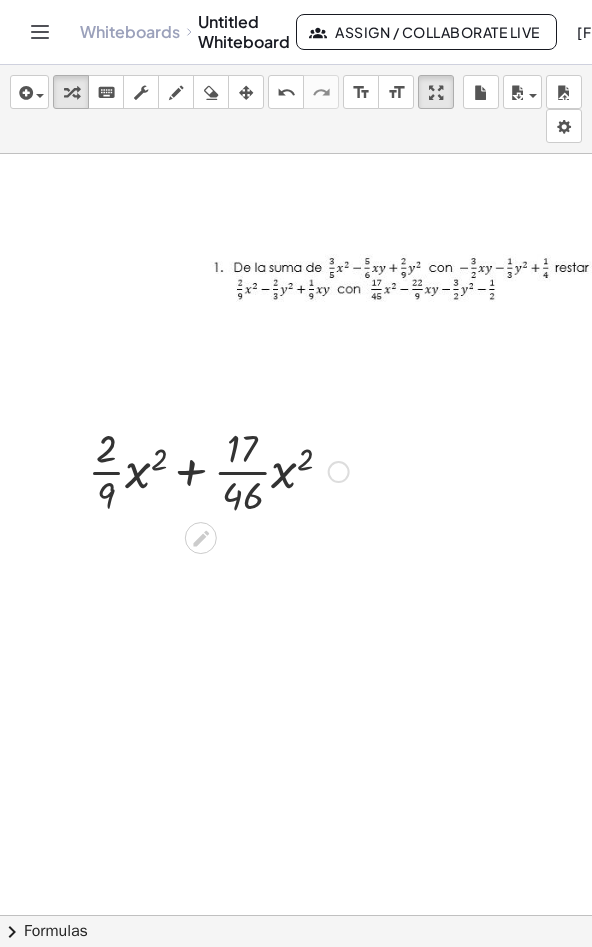 click at bounding box center [218, 470] 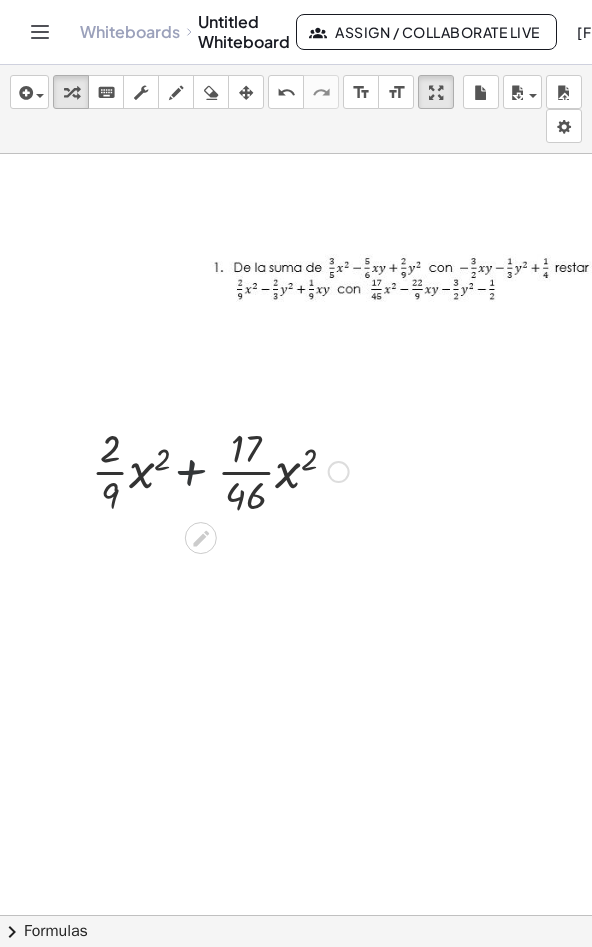 click at bounding box center (218, 470) 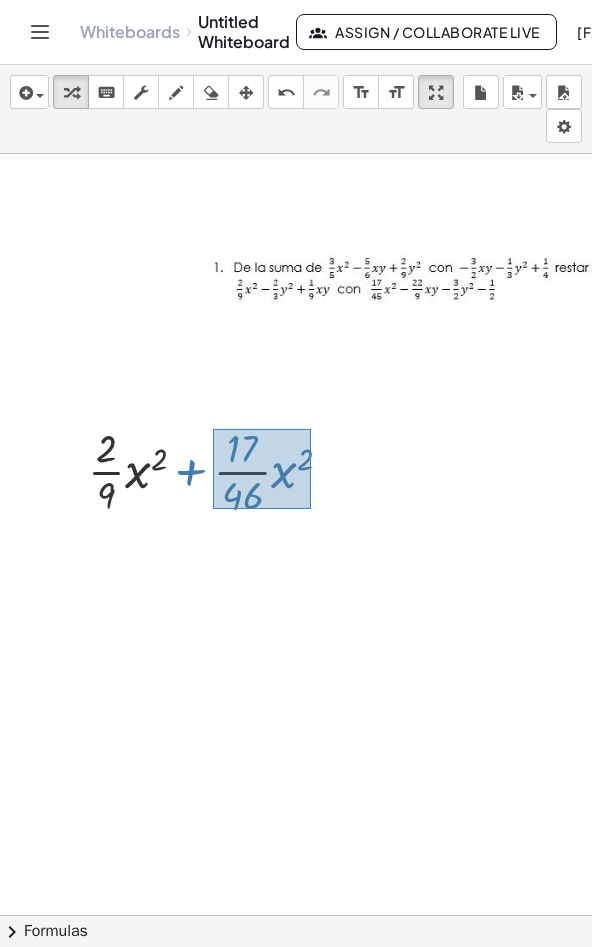 drag, startPoint x: 213, startPoint y: 429, endPoint x: 311, endPoint y: 509, distance: 126.50692 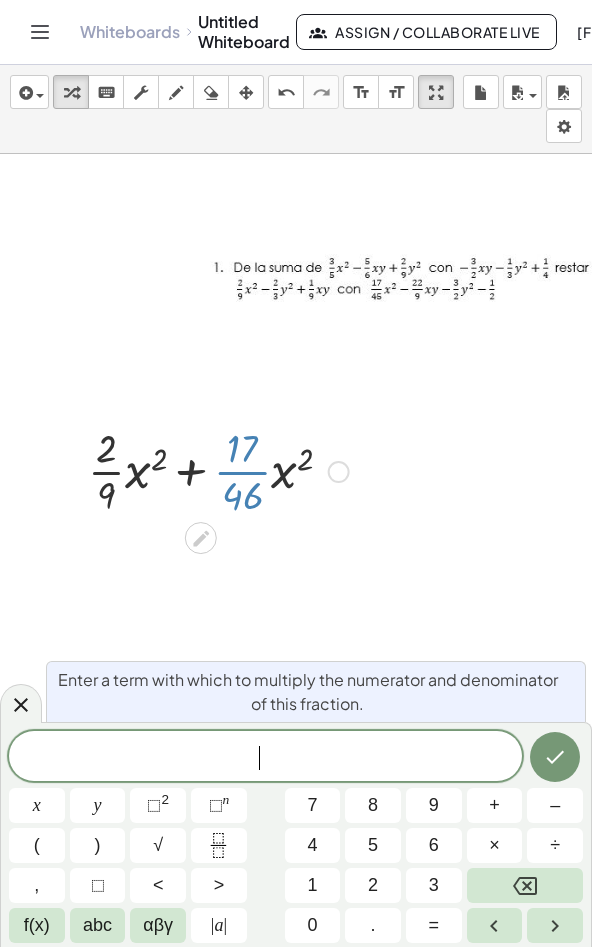drag, startPoint x: 232, startPoint y: 475, endPoint x: 183, endPoint y: 476, distance: 49.010204 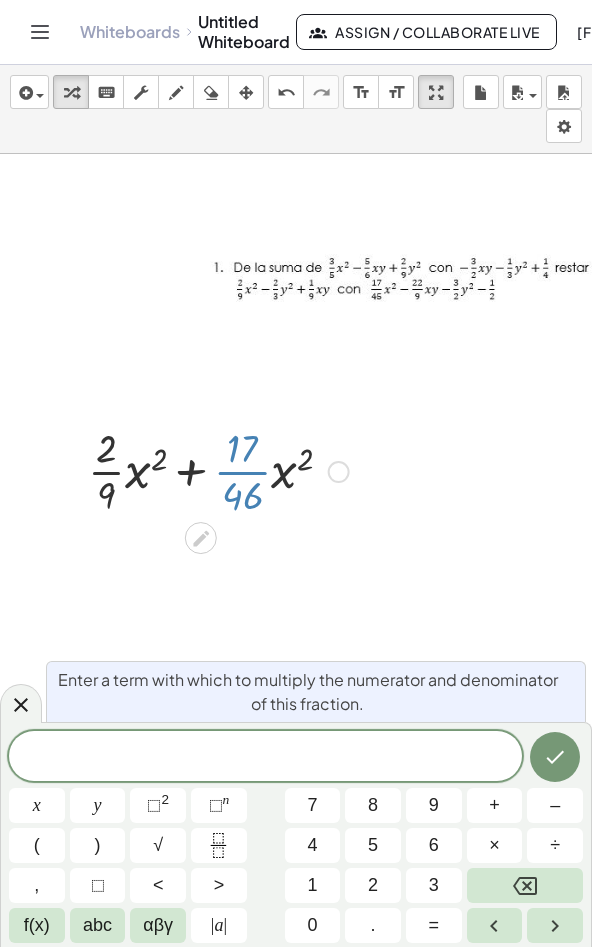click at bounding box center (296, 1009) 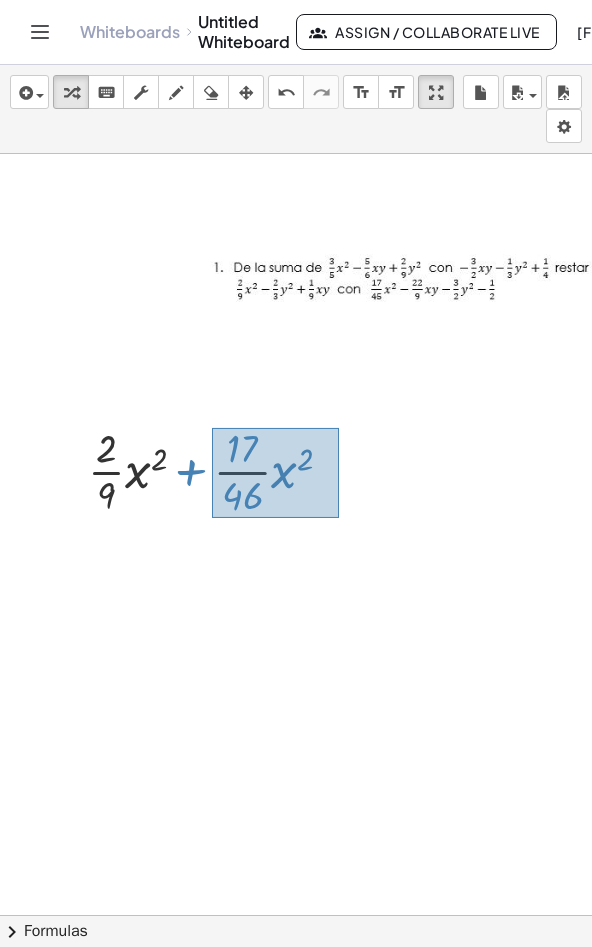 drag, startPoint x: 212, startPoint y: 428, endPoint x: 339, endPoint y: 518, distance: 155.65668 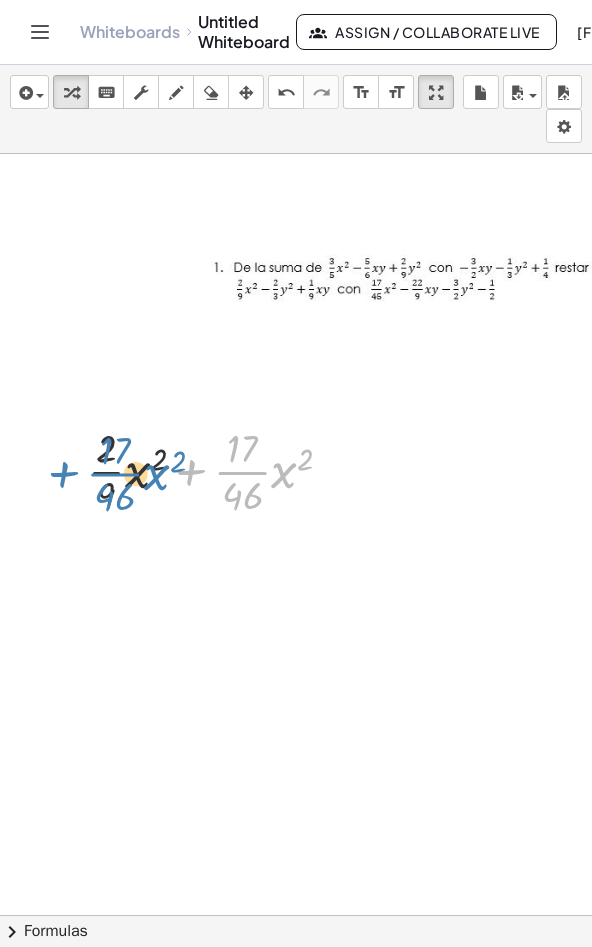 drag, startPoint x: 188, startPoint y: 474, endPoint x: 59, endPoint y: 475, distance: 129.00388 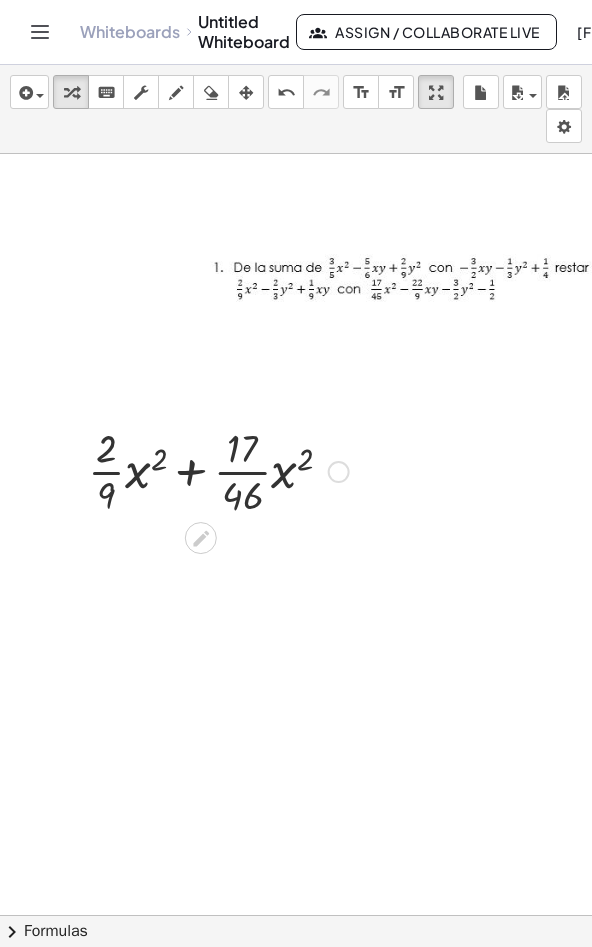 click at bounding box center (218, 470) 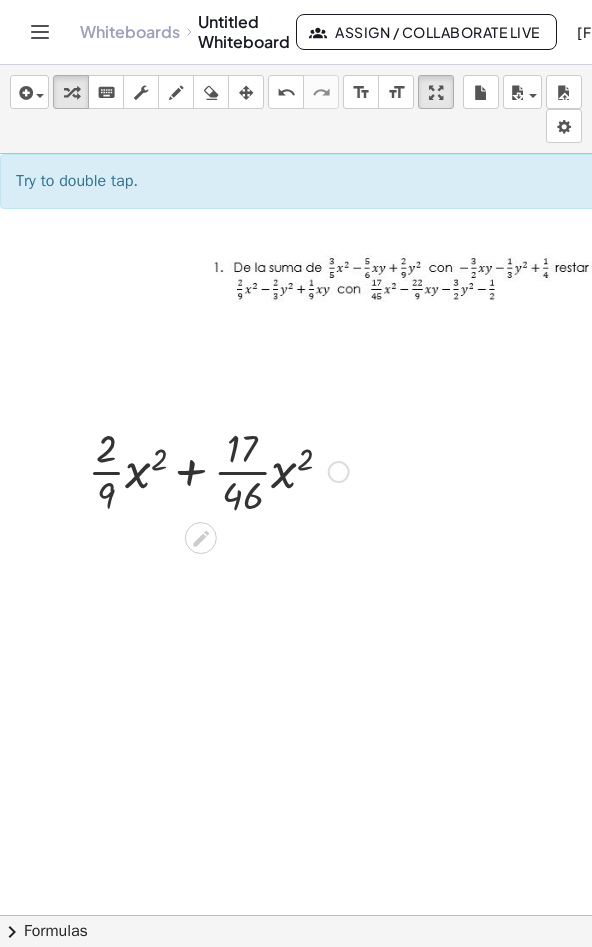 click at bounding box center (218, 470) 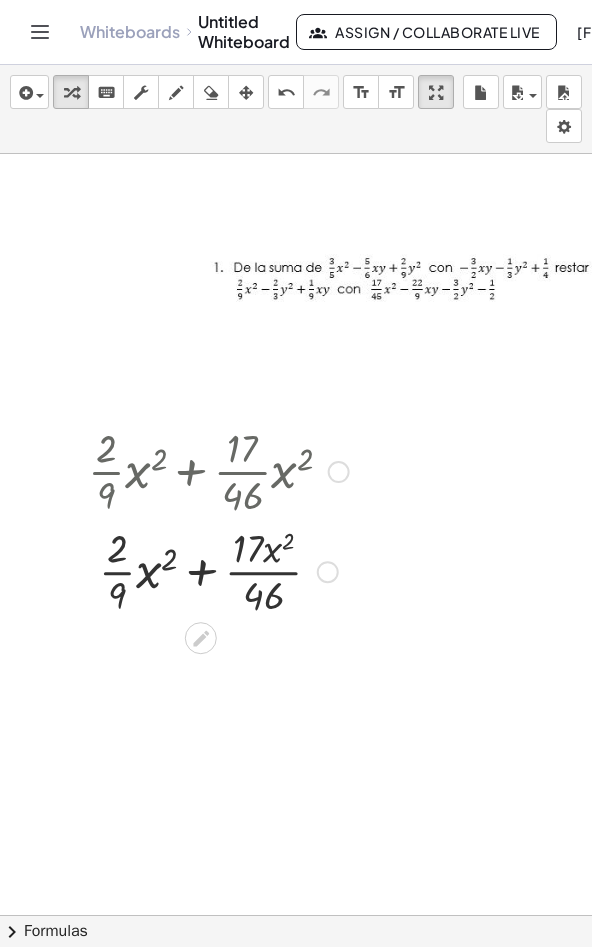 click at bounding box center (218, 570) 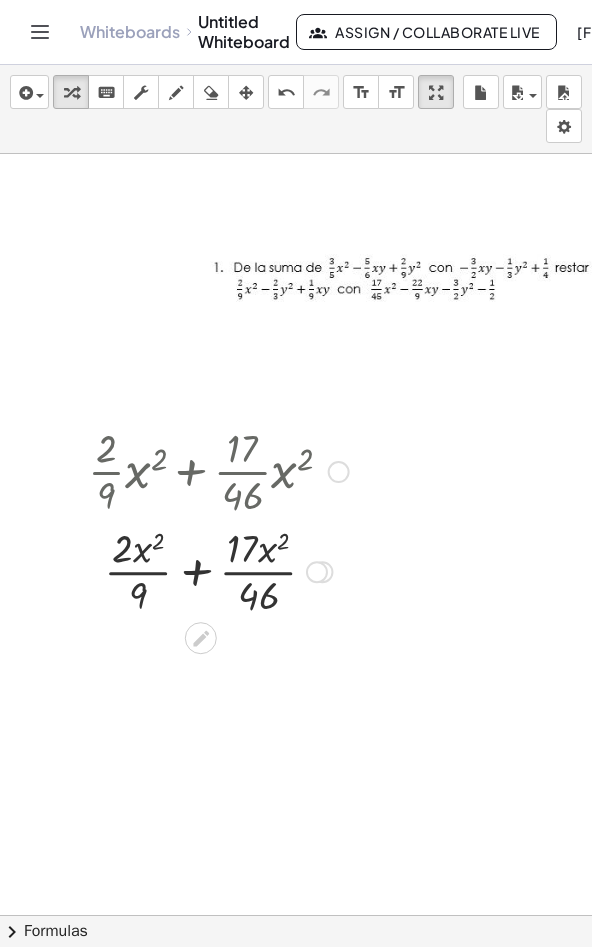 click at bounding box center (218, 570) 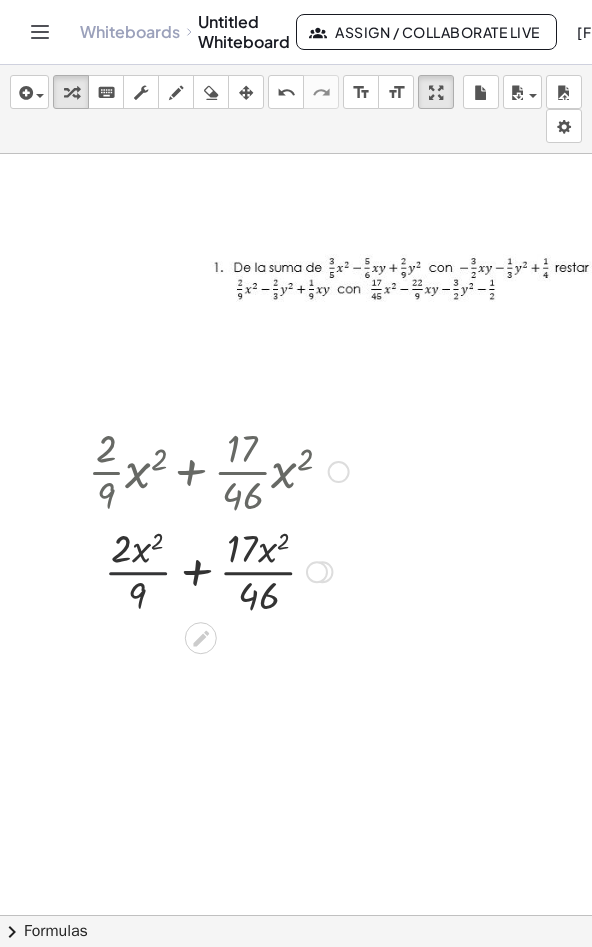 click at bounding box center [218, 570] 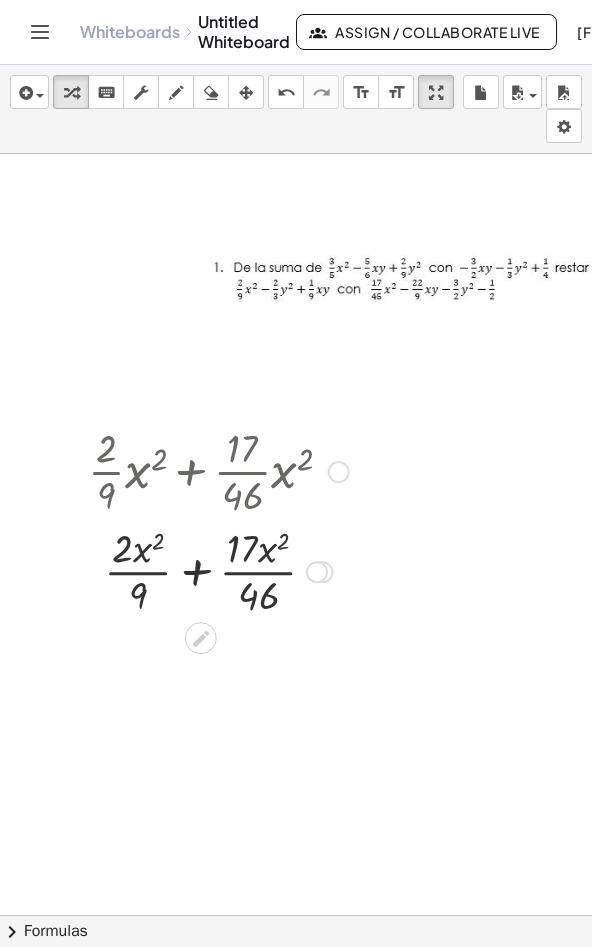 click at bounding box center (218, 570) 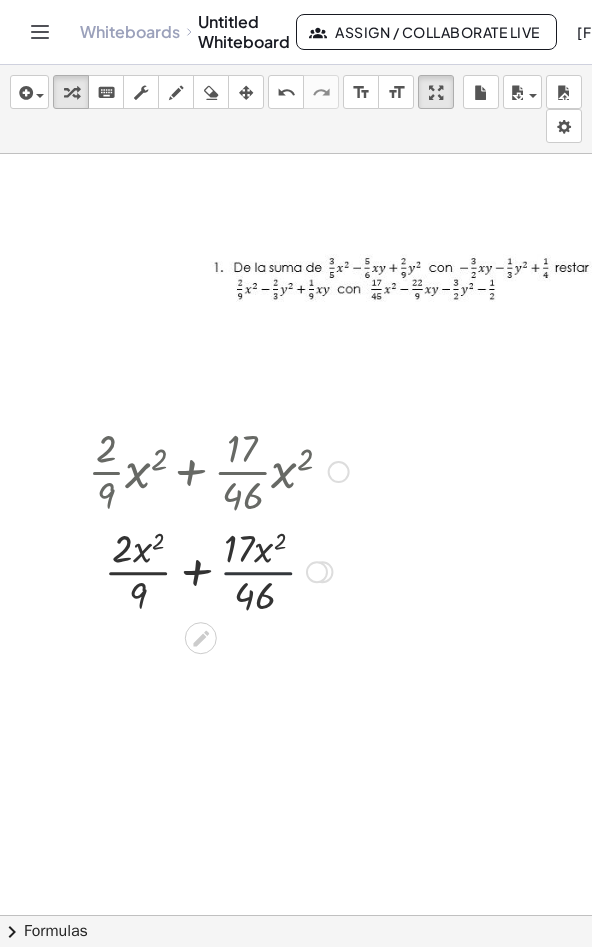 click at bounding box center [218, 570] 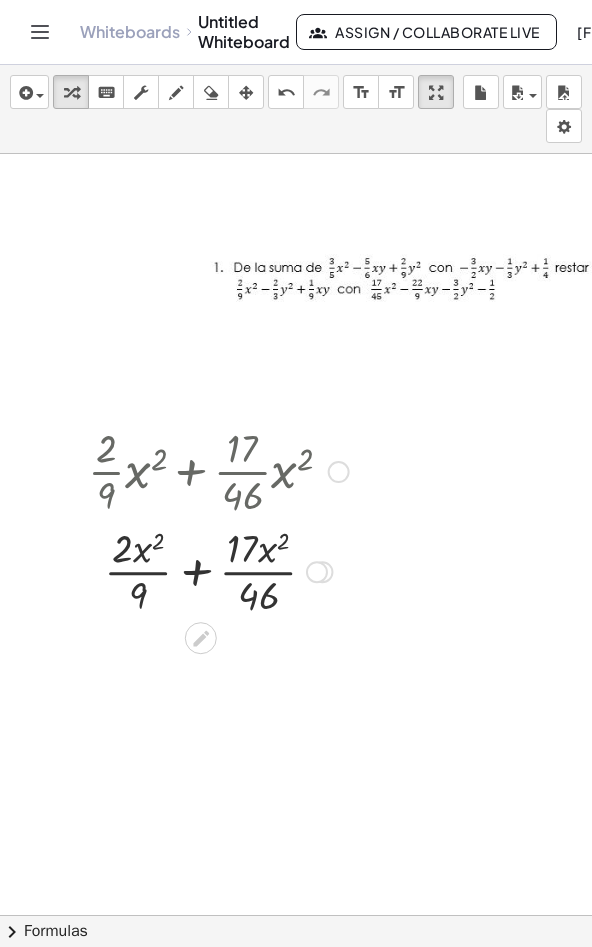 click at bounding box center [218, 570] 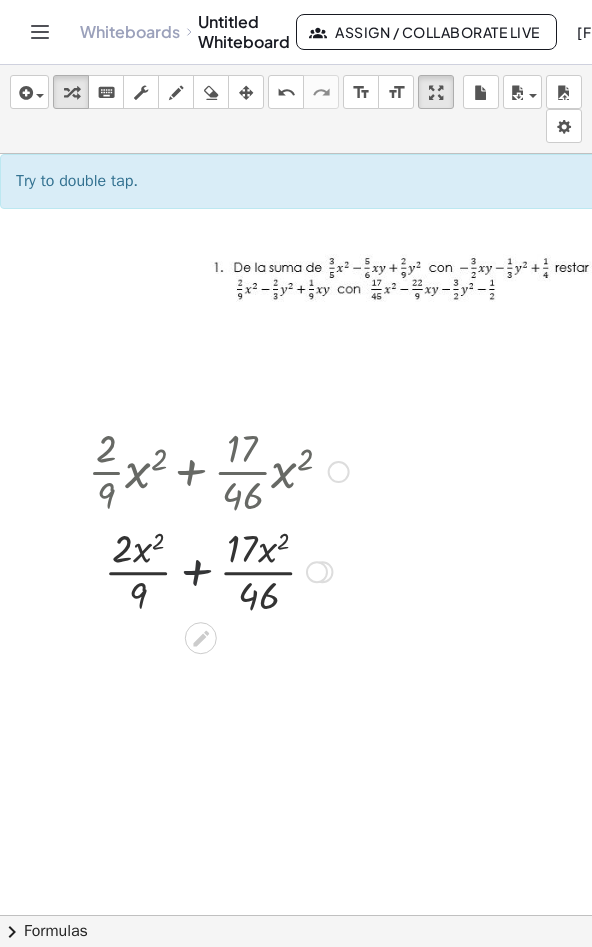 click at bounding box center (218, 570) 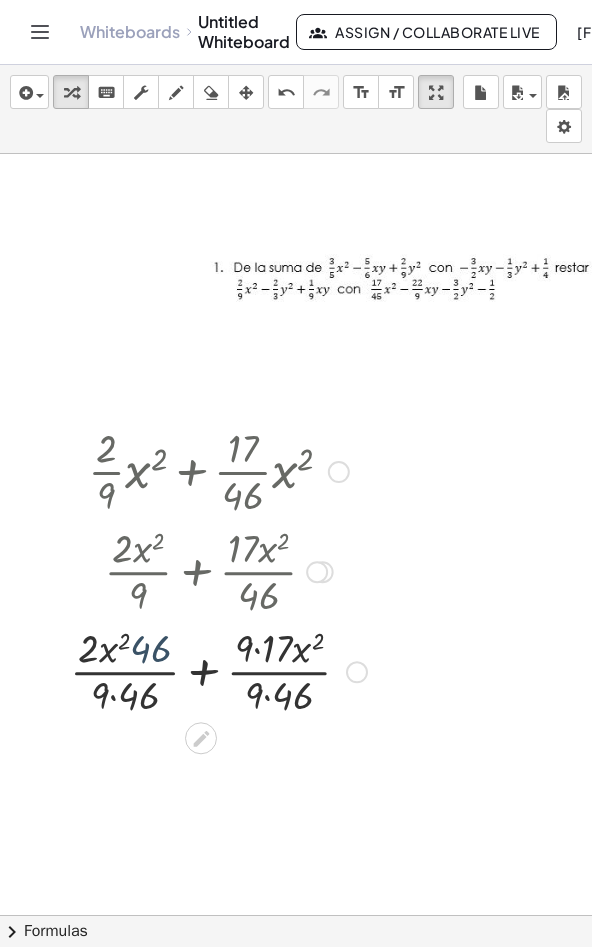click at bounding box center [218, 670] 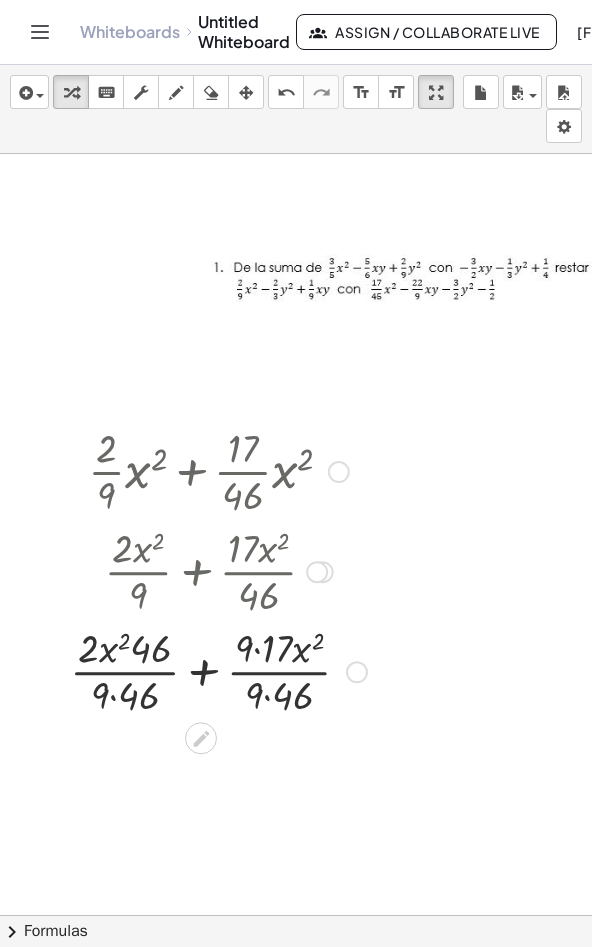click at bounding box center [218, 670] 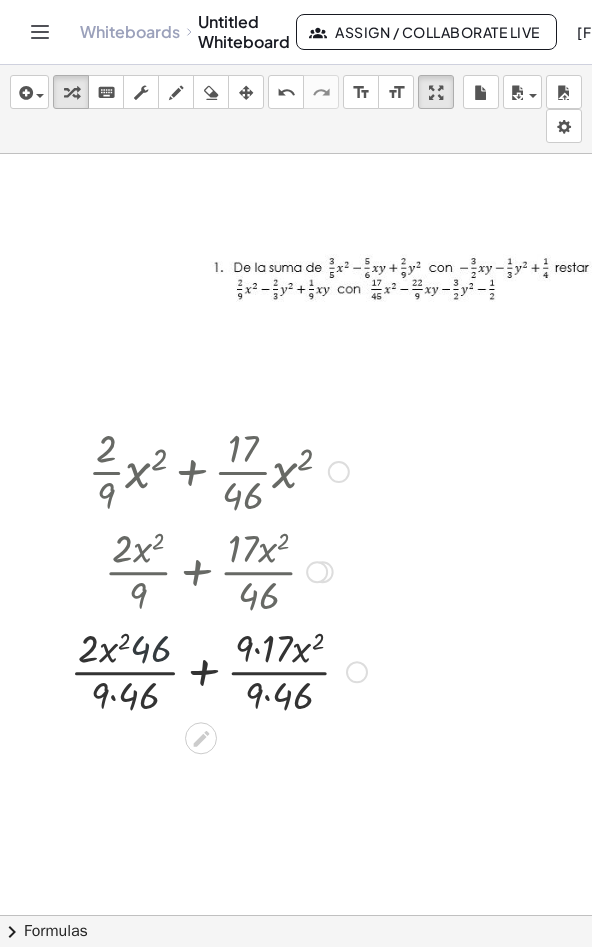click at bounding box center (218, 670) 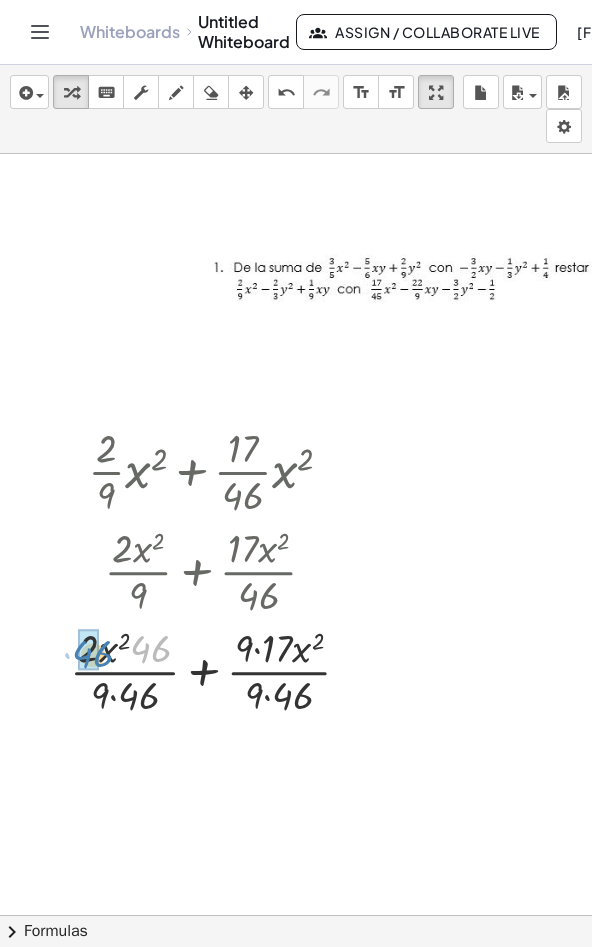 drag, startPoint x: 141, startPoint y: 651, endPoint x: 83, endPoint y: 656, distance: 58.21512 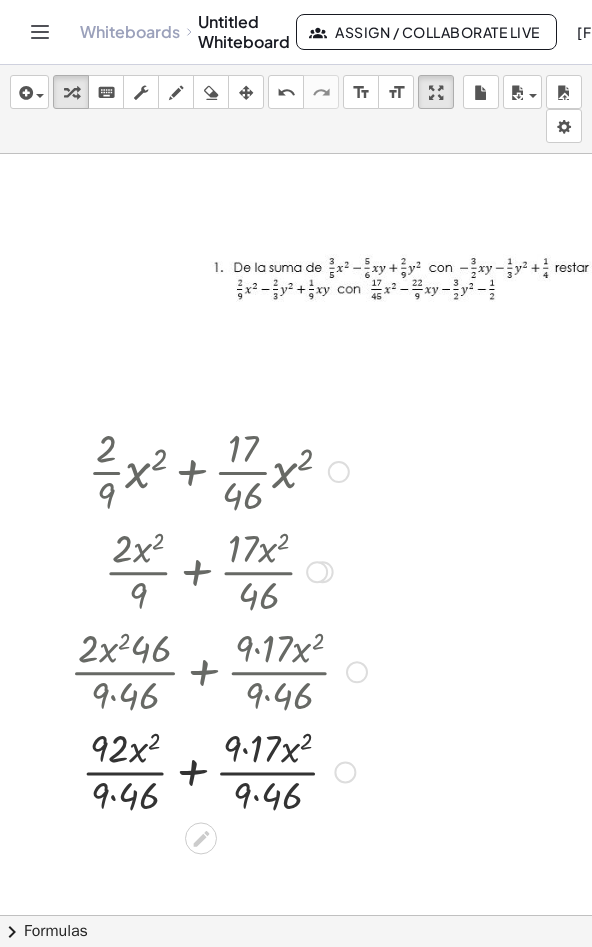 click at bounding box center (218, 770) 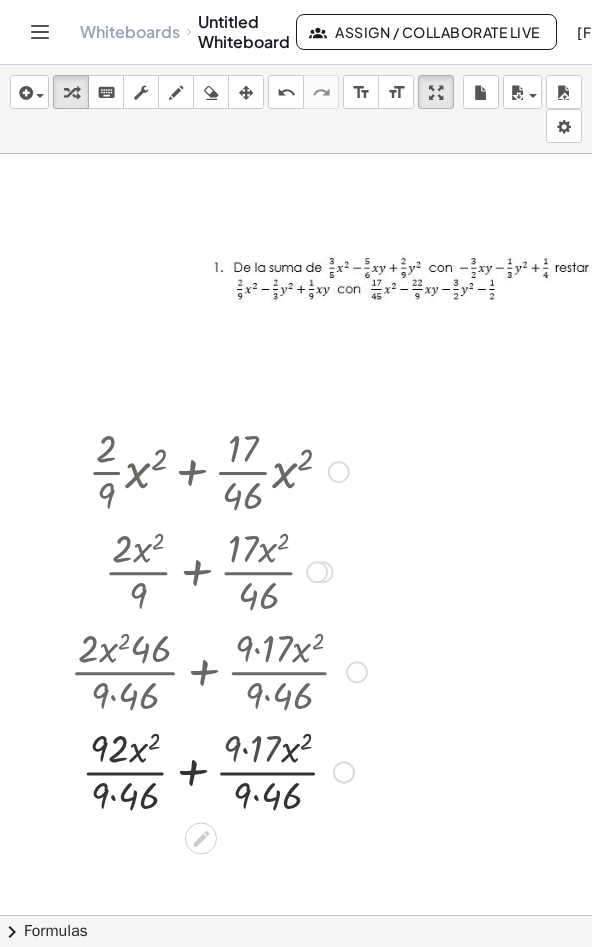 click at bounding box center (218, 770) 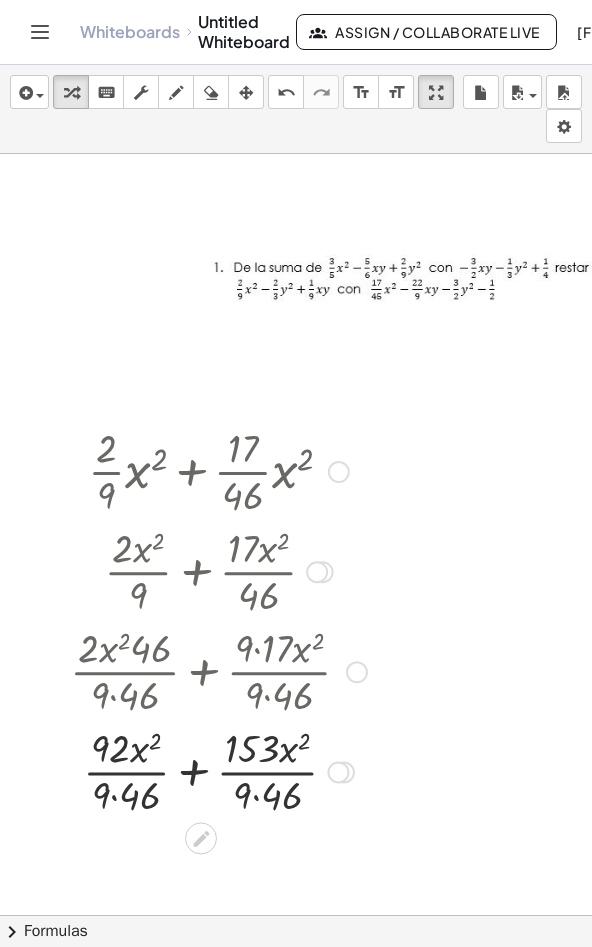 click at bounding box center [218, 770] 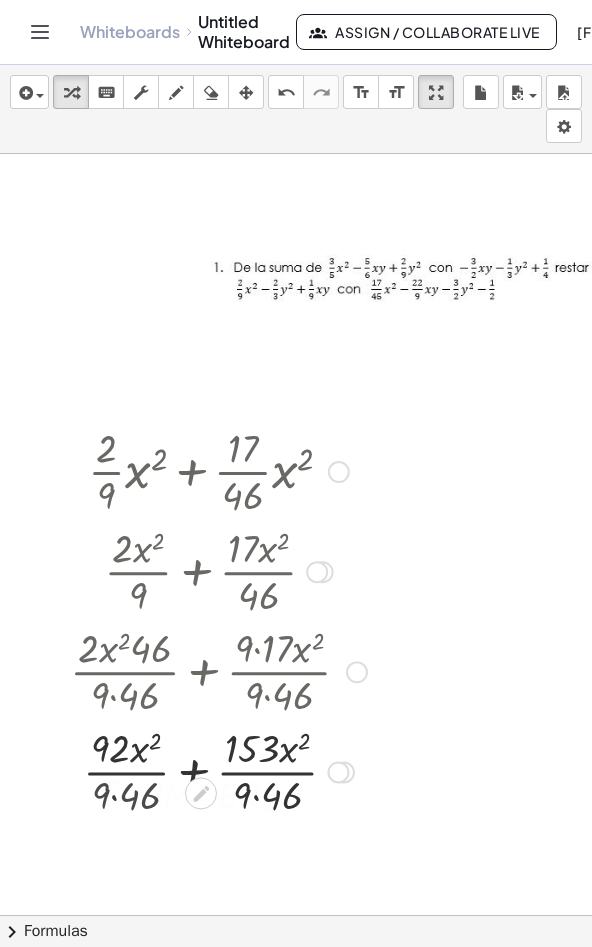 click at bounding box center (218, 770) 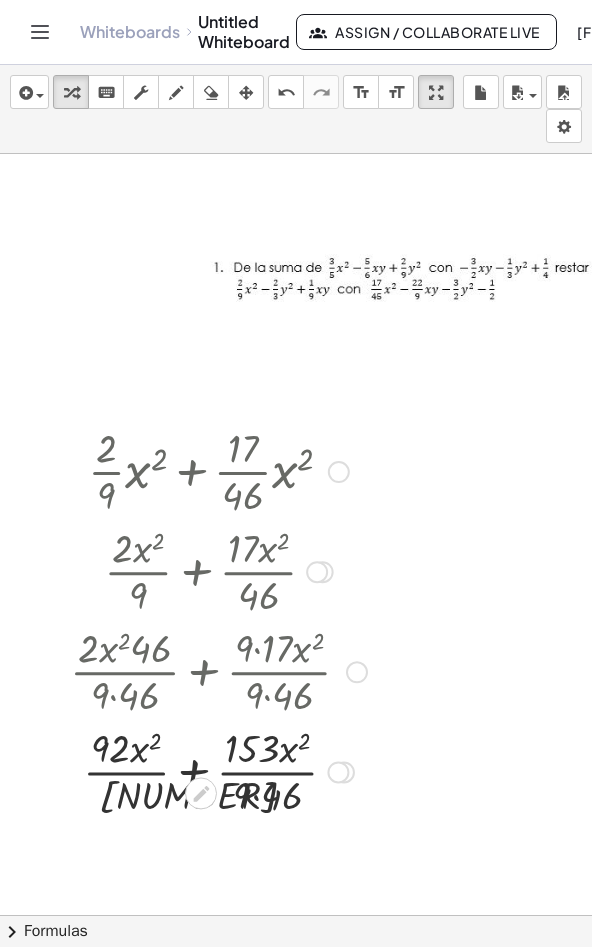click at bounding box center (218, 770) 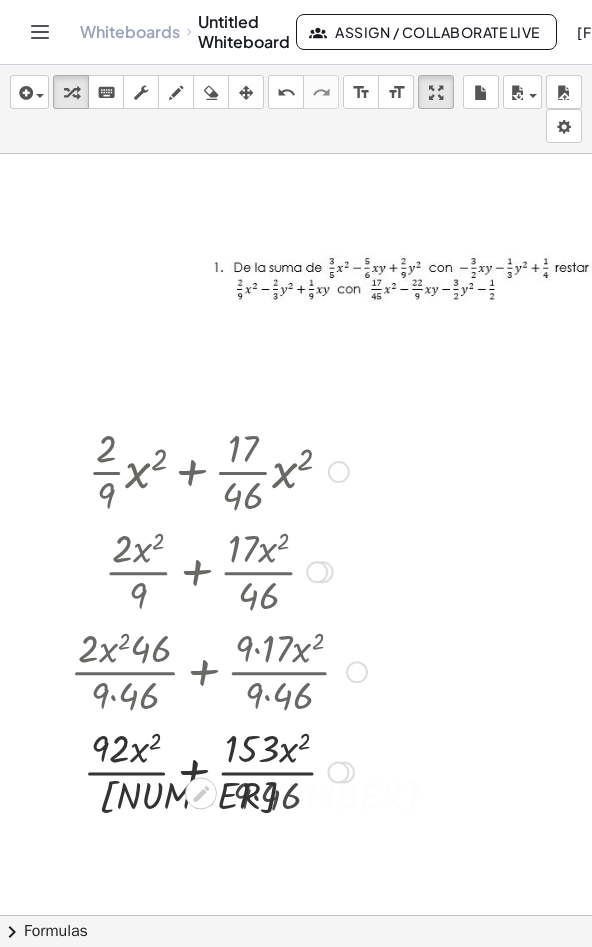 click at bounding box center [218, 770] 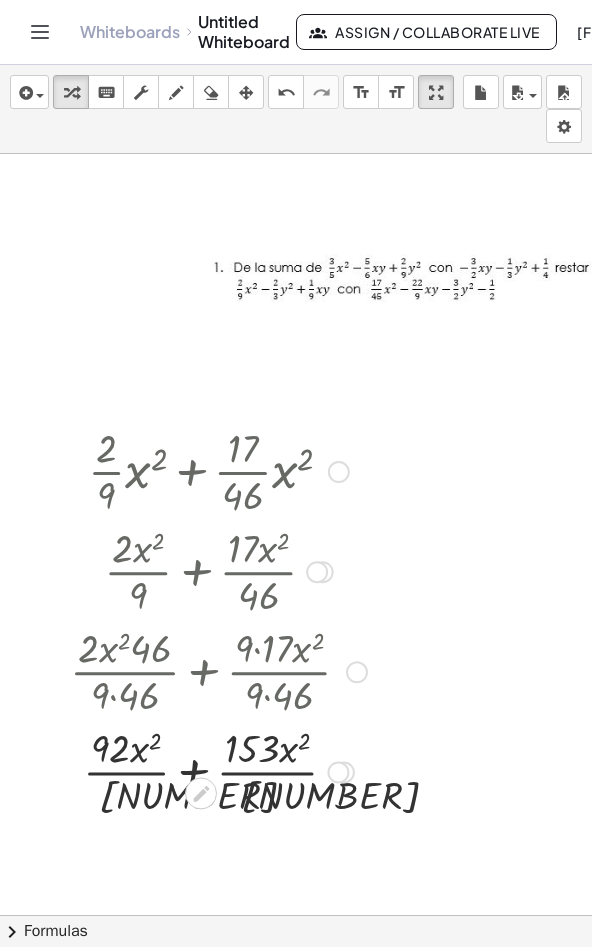 click at bounding box center [218, 770] 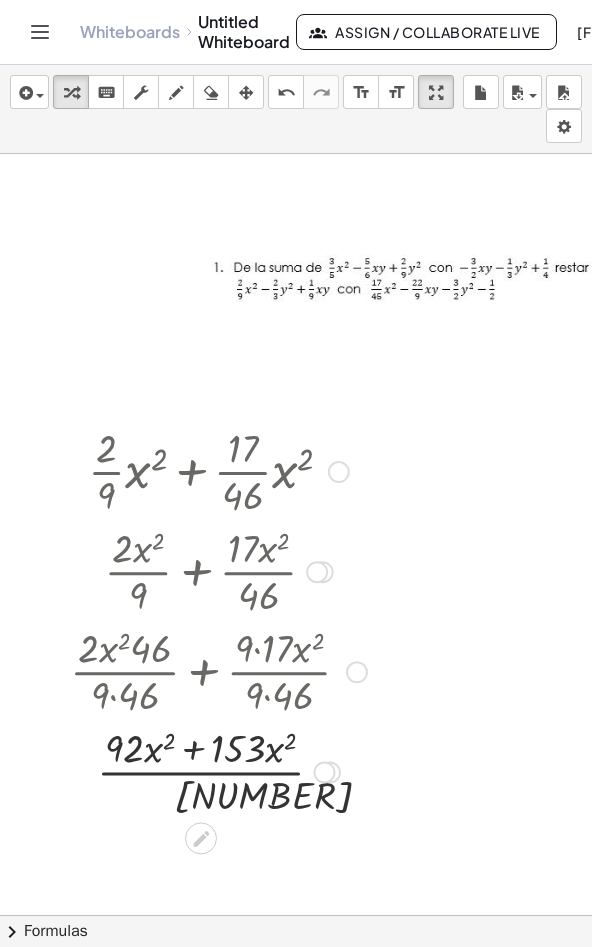 click at bounding box center [218, 770] 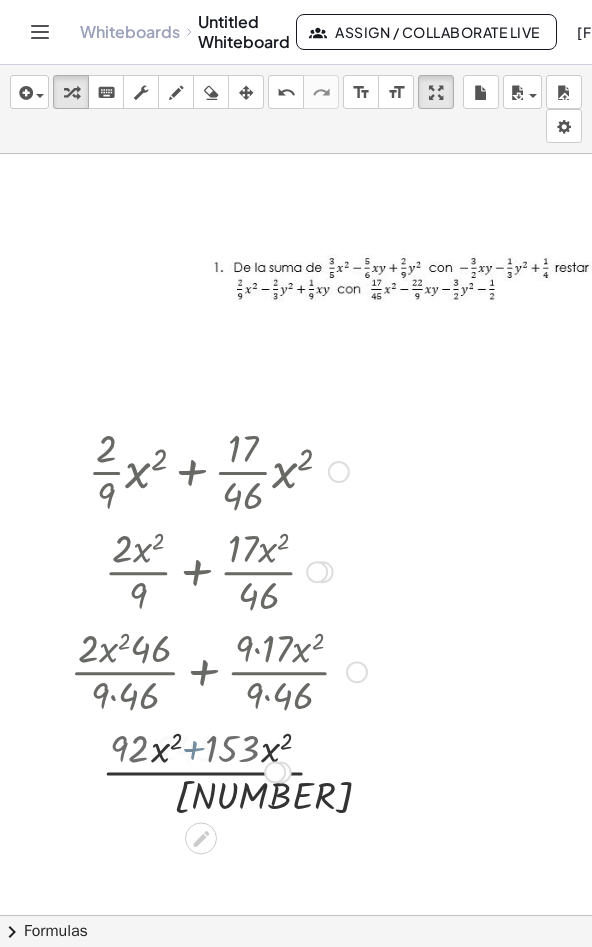 click at bounding box center (218, 770) 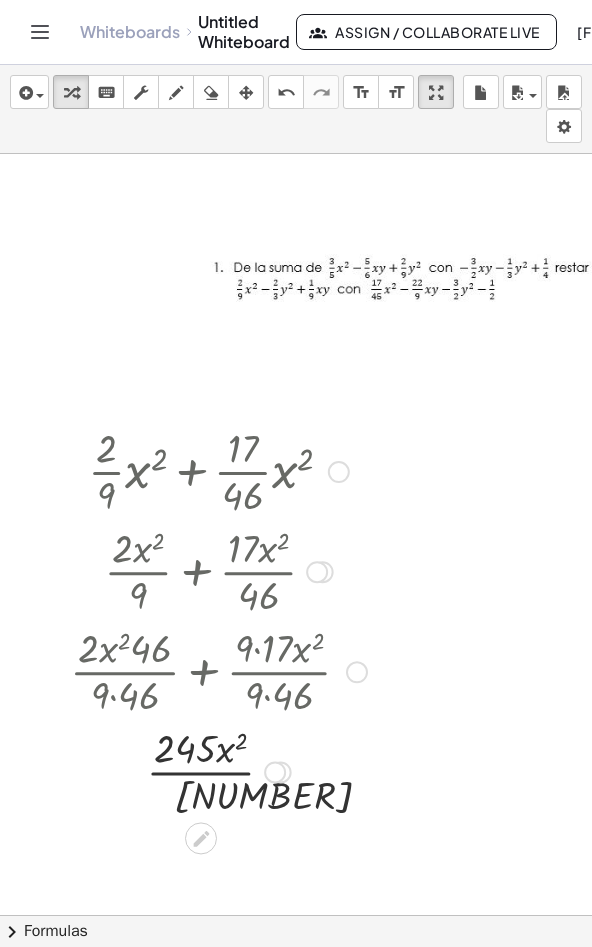 click at bounding box center (218, 770) 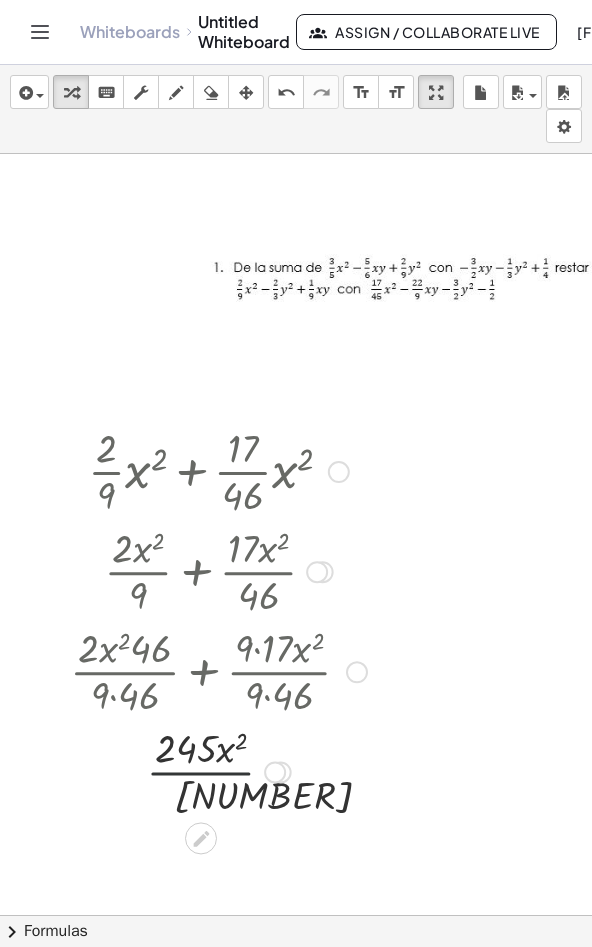 click at bounding box center (218, 770) 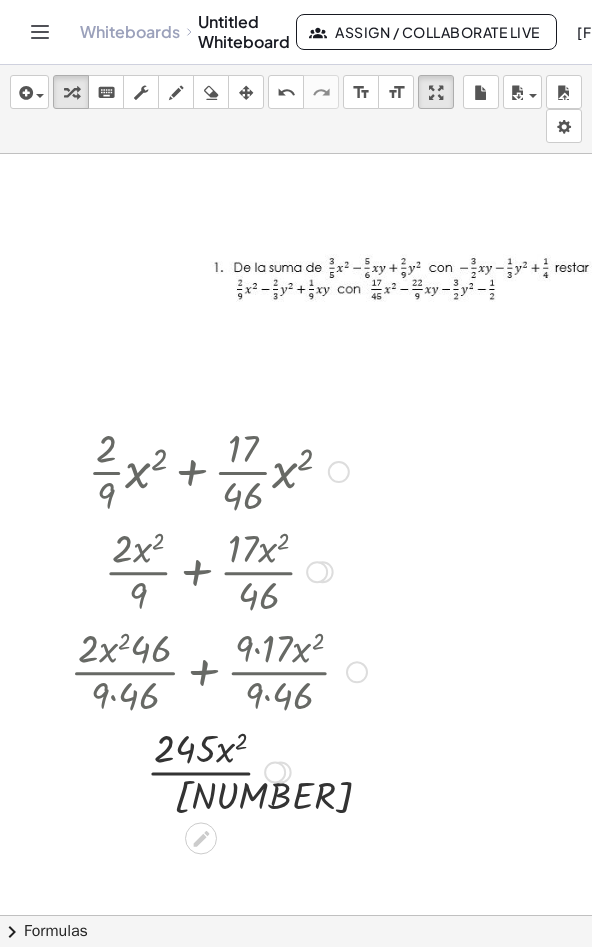 click at bounding box center [218, 770] 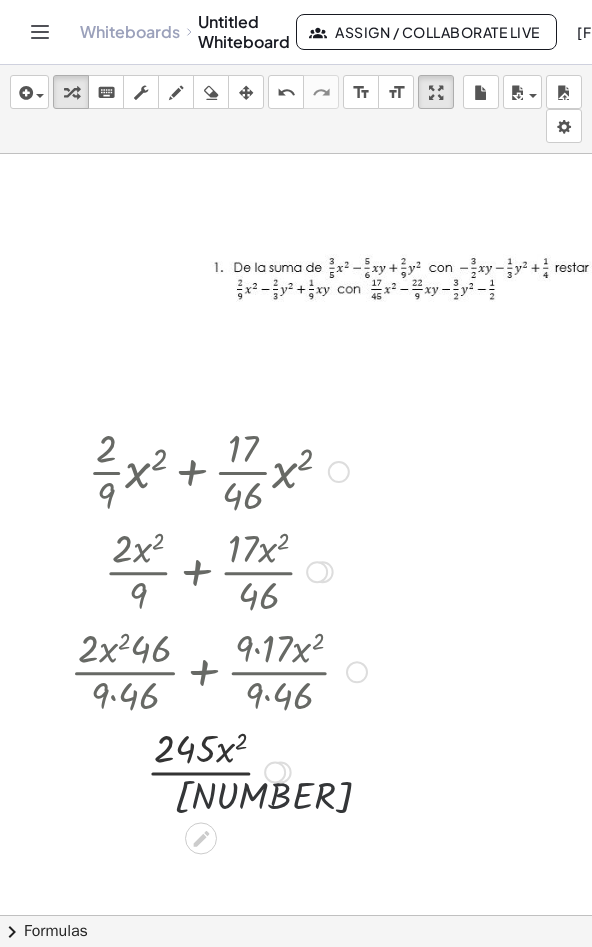 click at bounding box center [218, 770] 